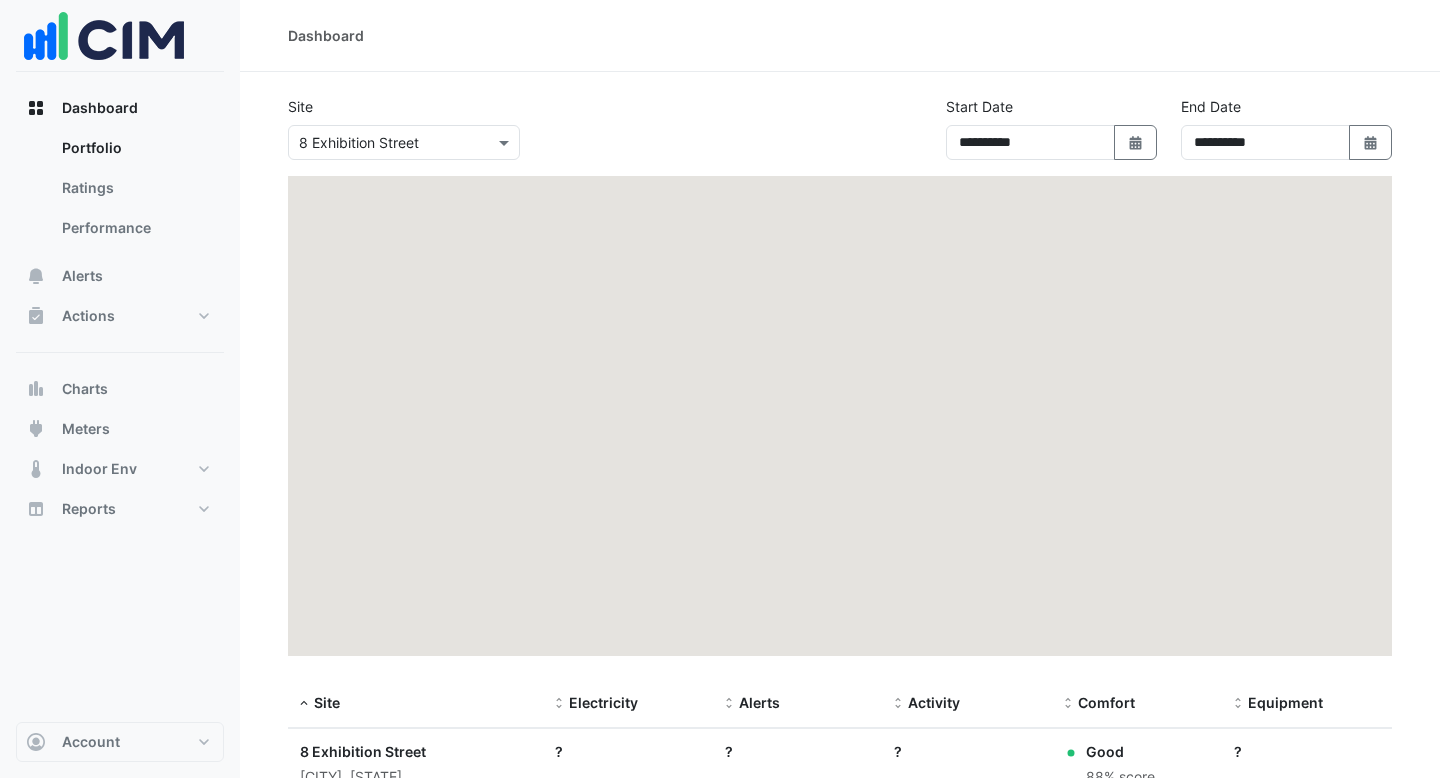 scroll, scrollTop: 0, scrollLeft: 0, axis: both 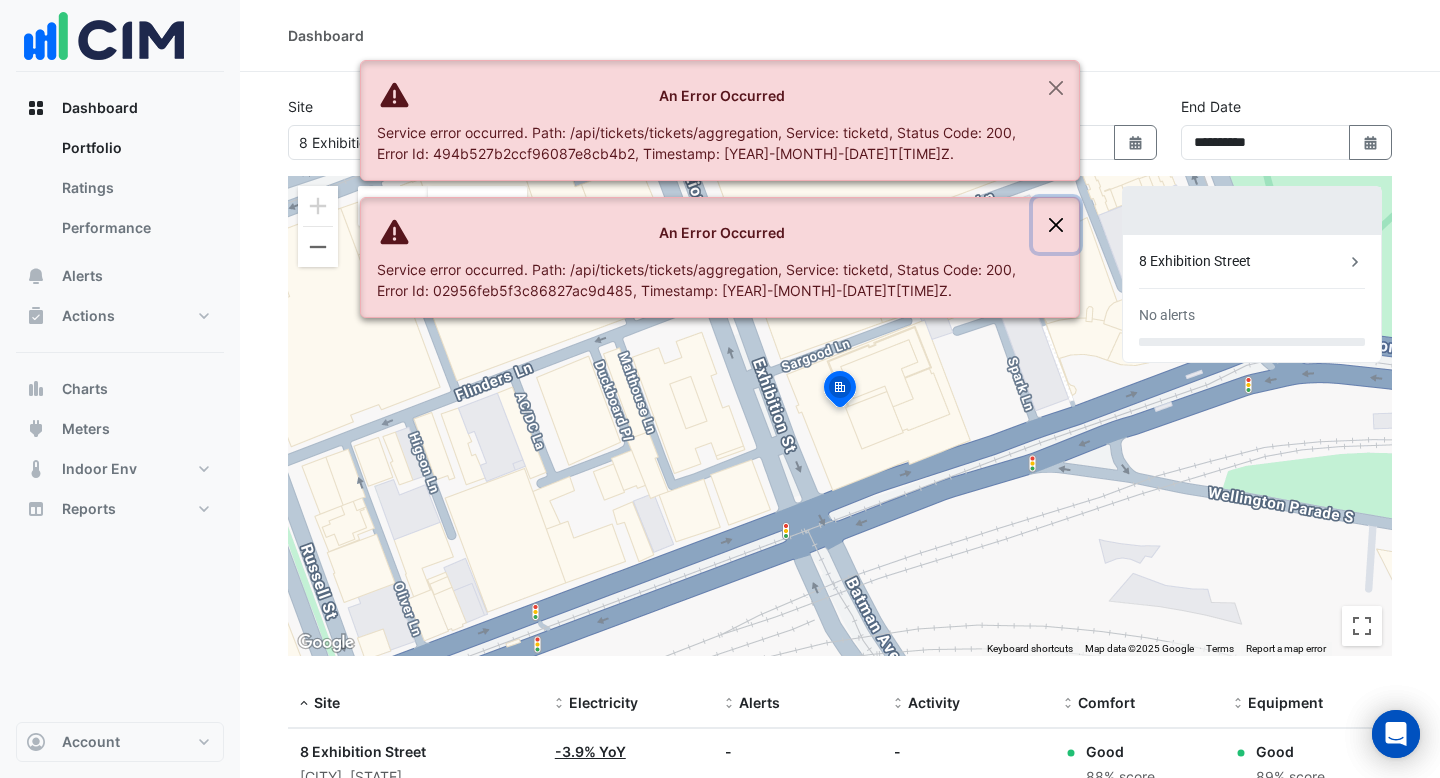 click 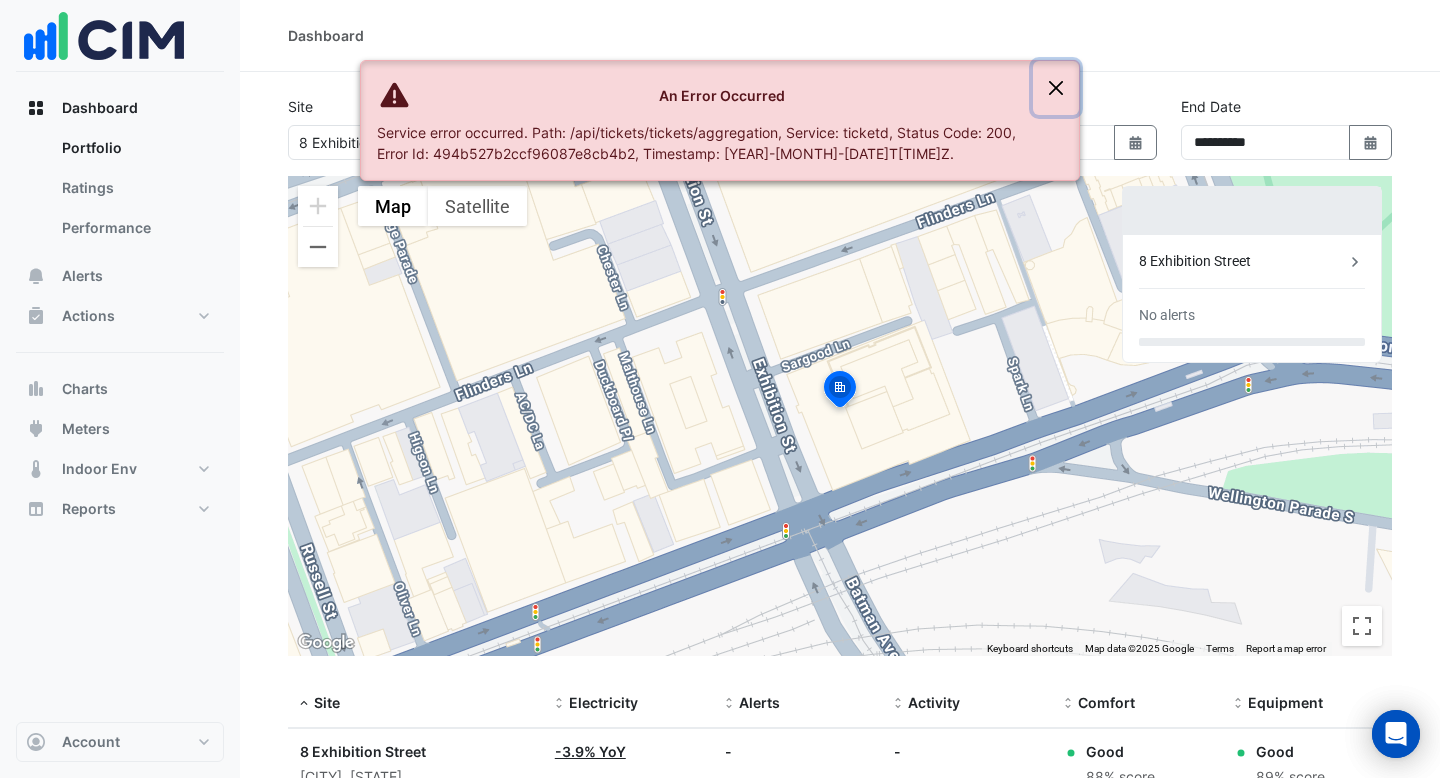 click 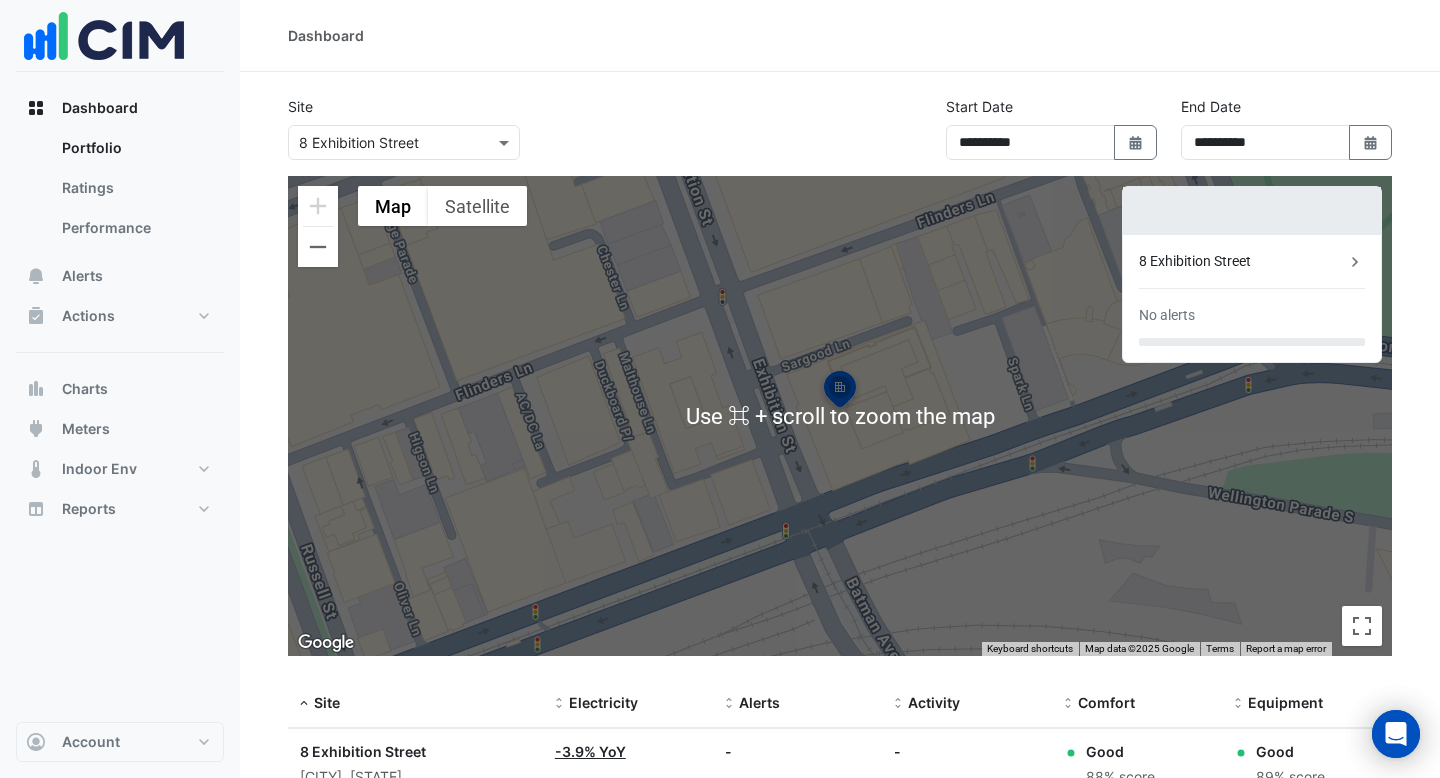 scroll, scrollTop: 0, scrollLeft: 0, axis: both 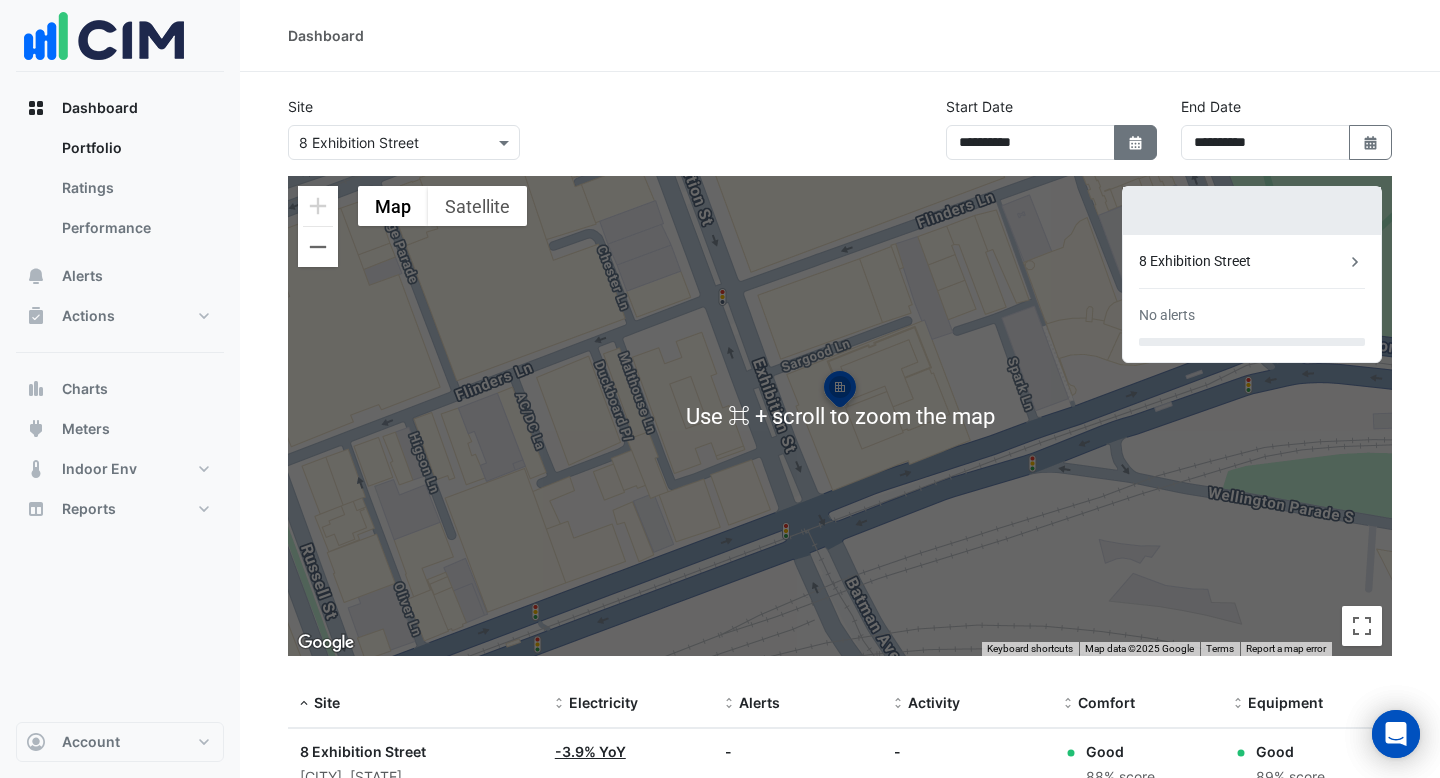 click on "Select Date" 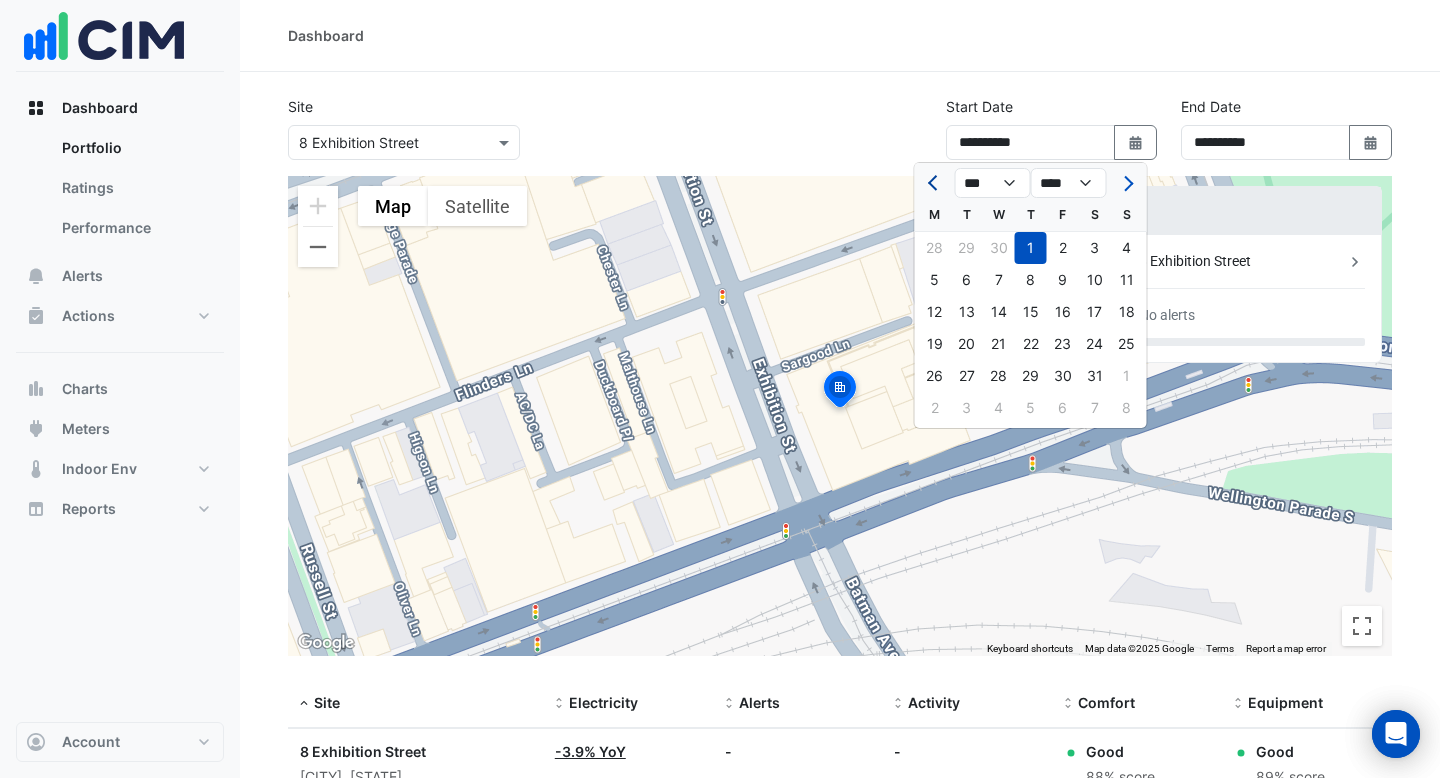 click 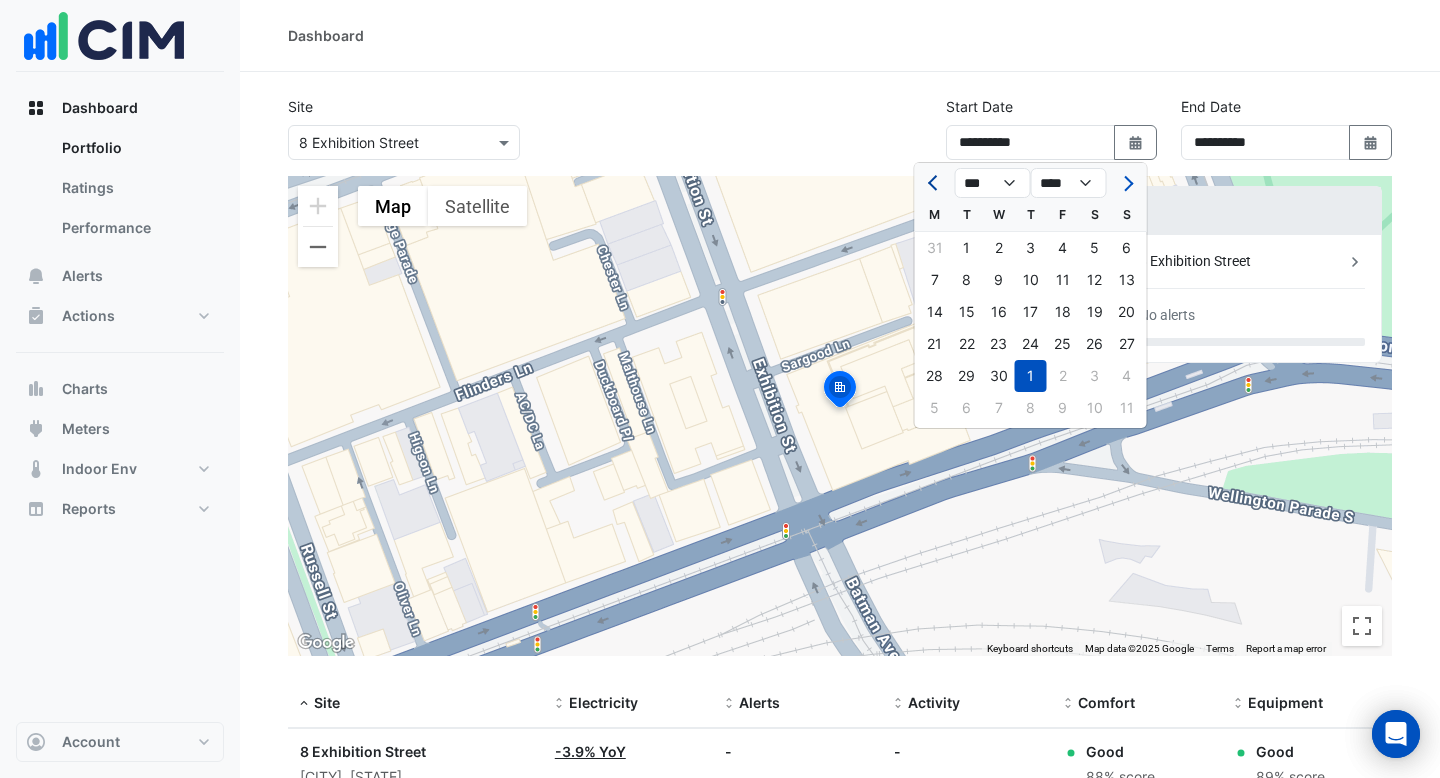 click 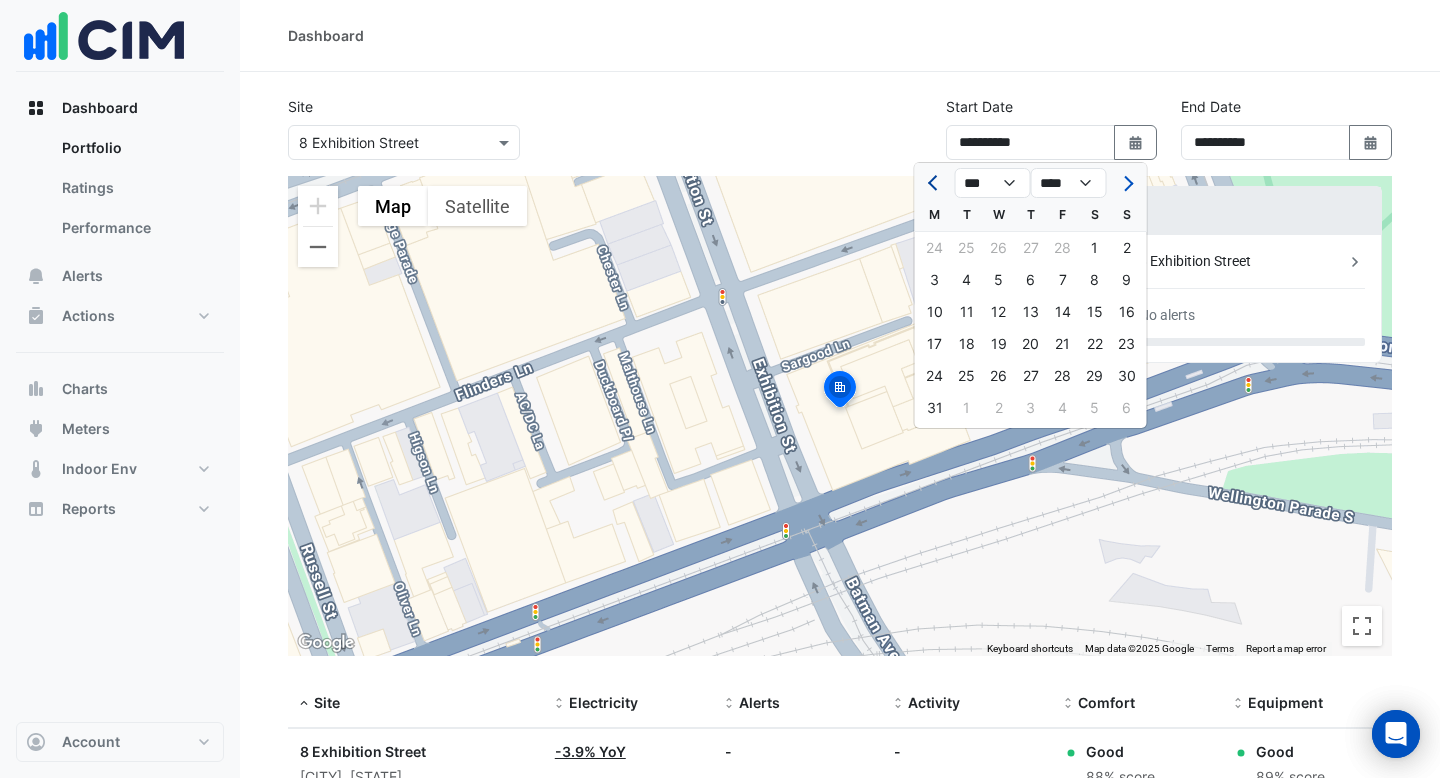 click 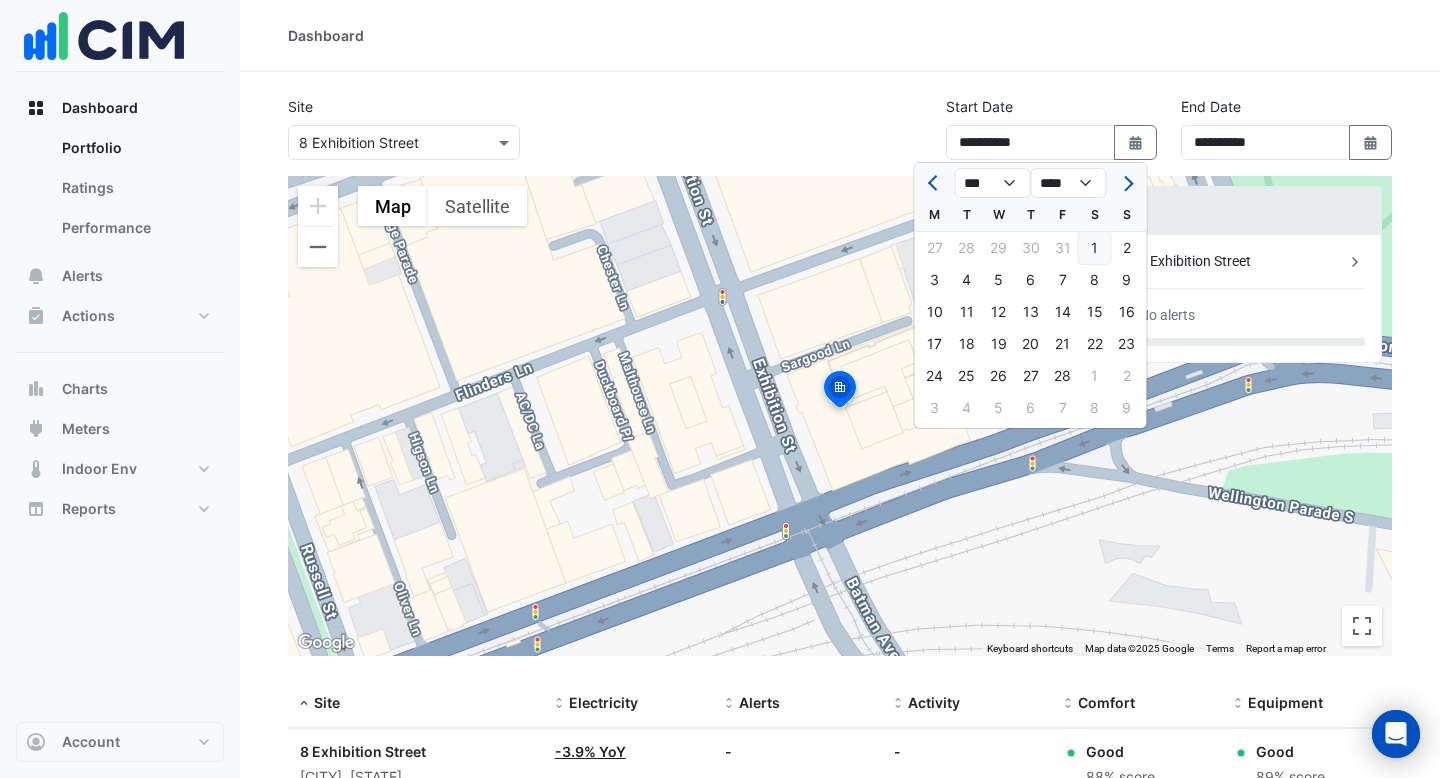 click on "1" 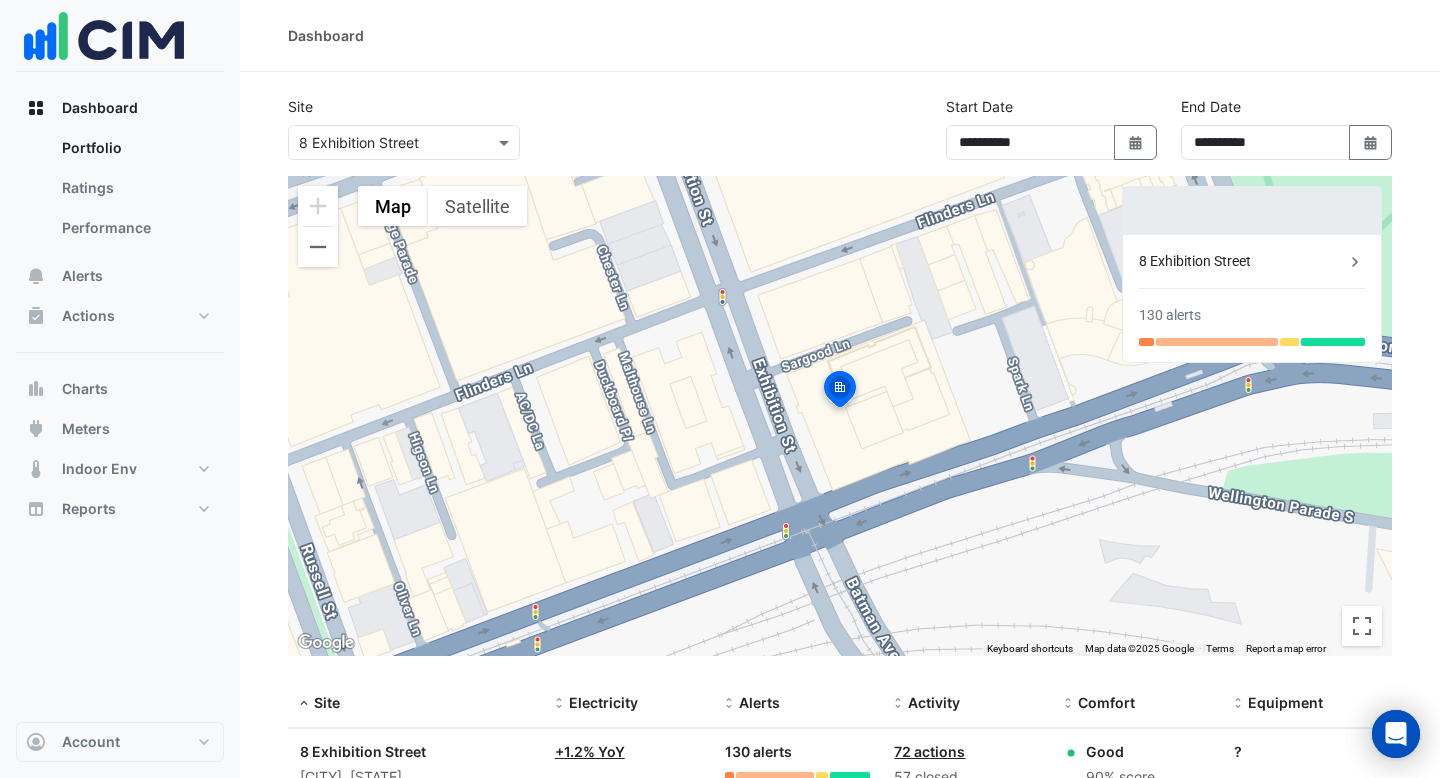 scroll, scrollTop: 116, scrollLeft: 0, axis: vertical 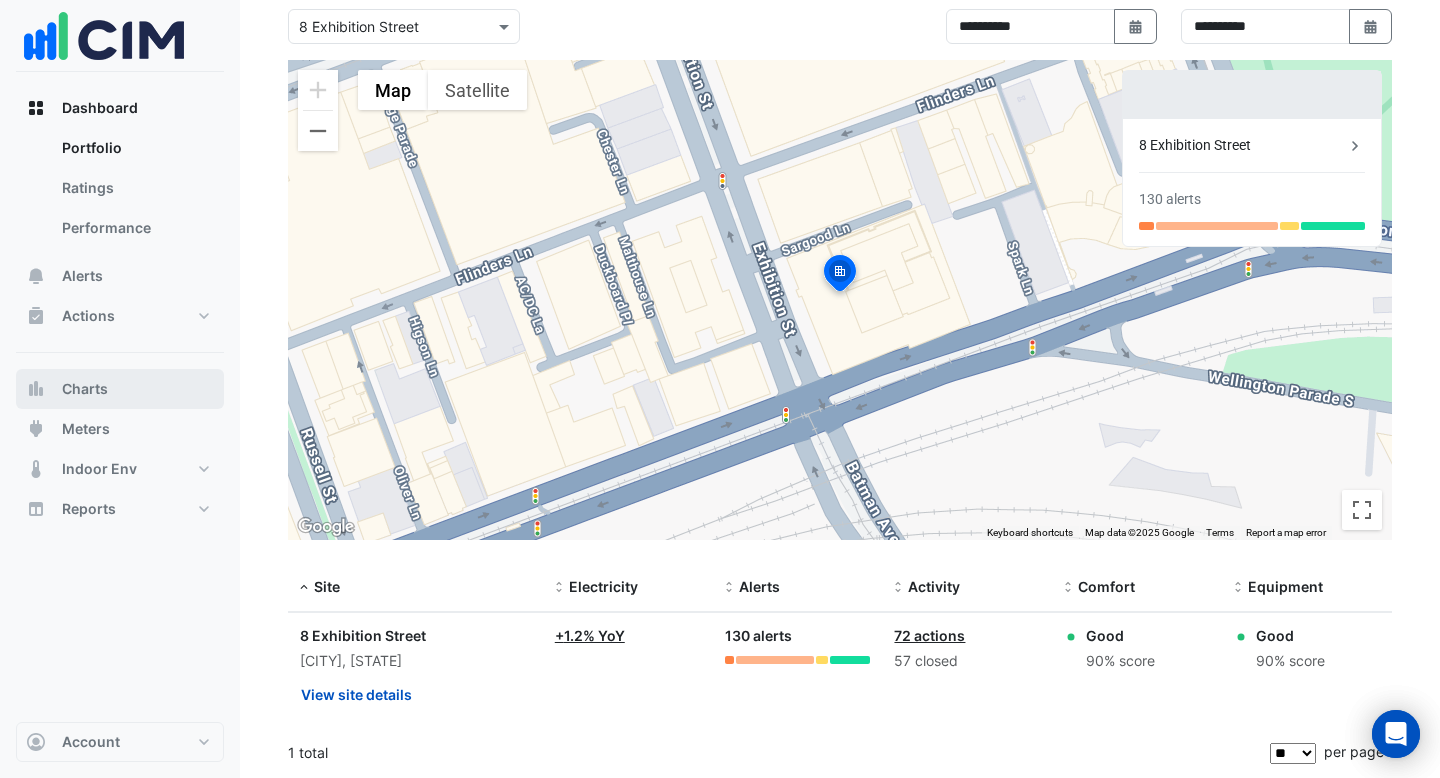 click on "Charts" at bounding box center [120, 389] 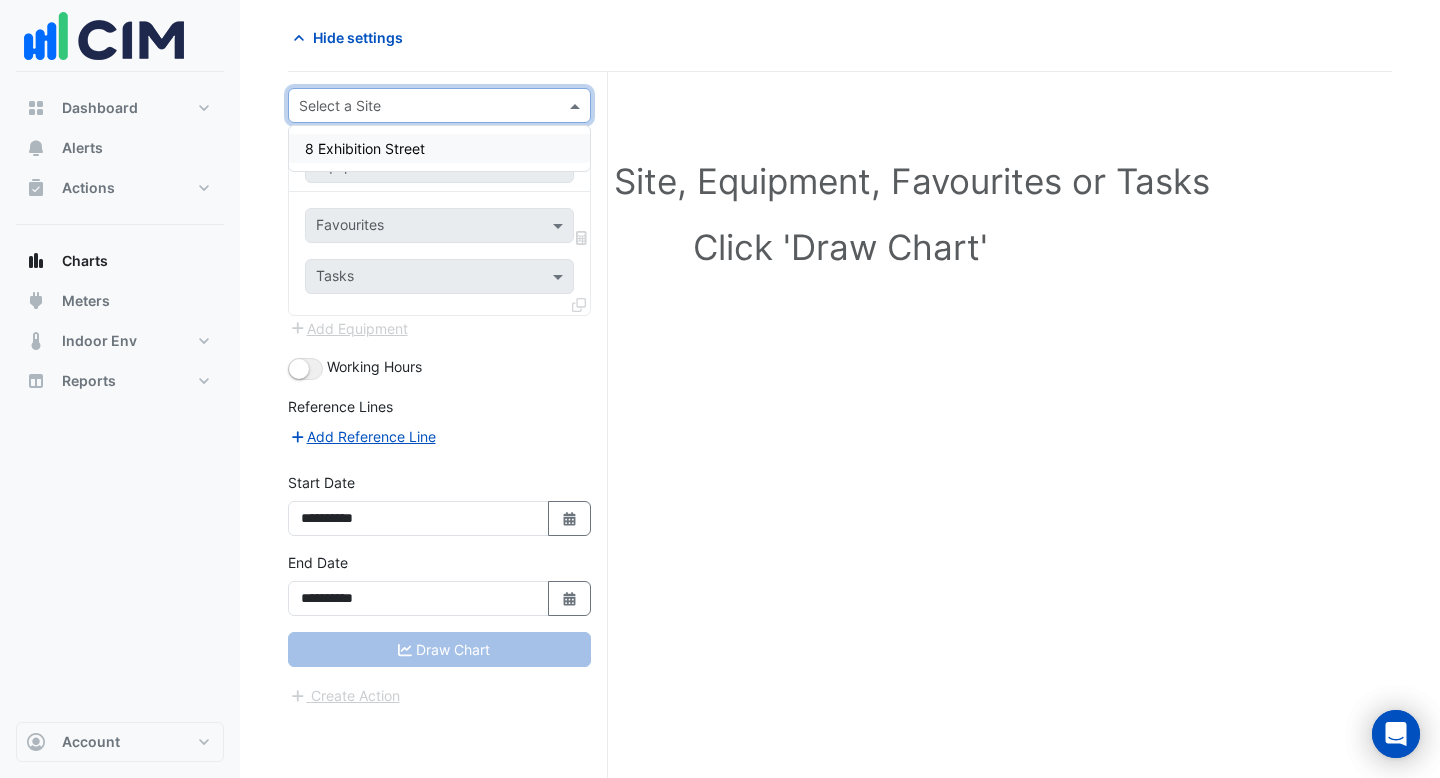 click at bounding box center (419, 106) 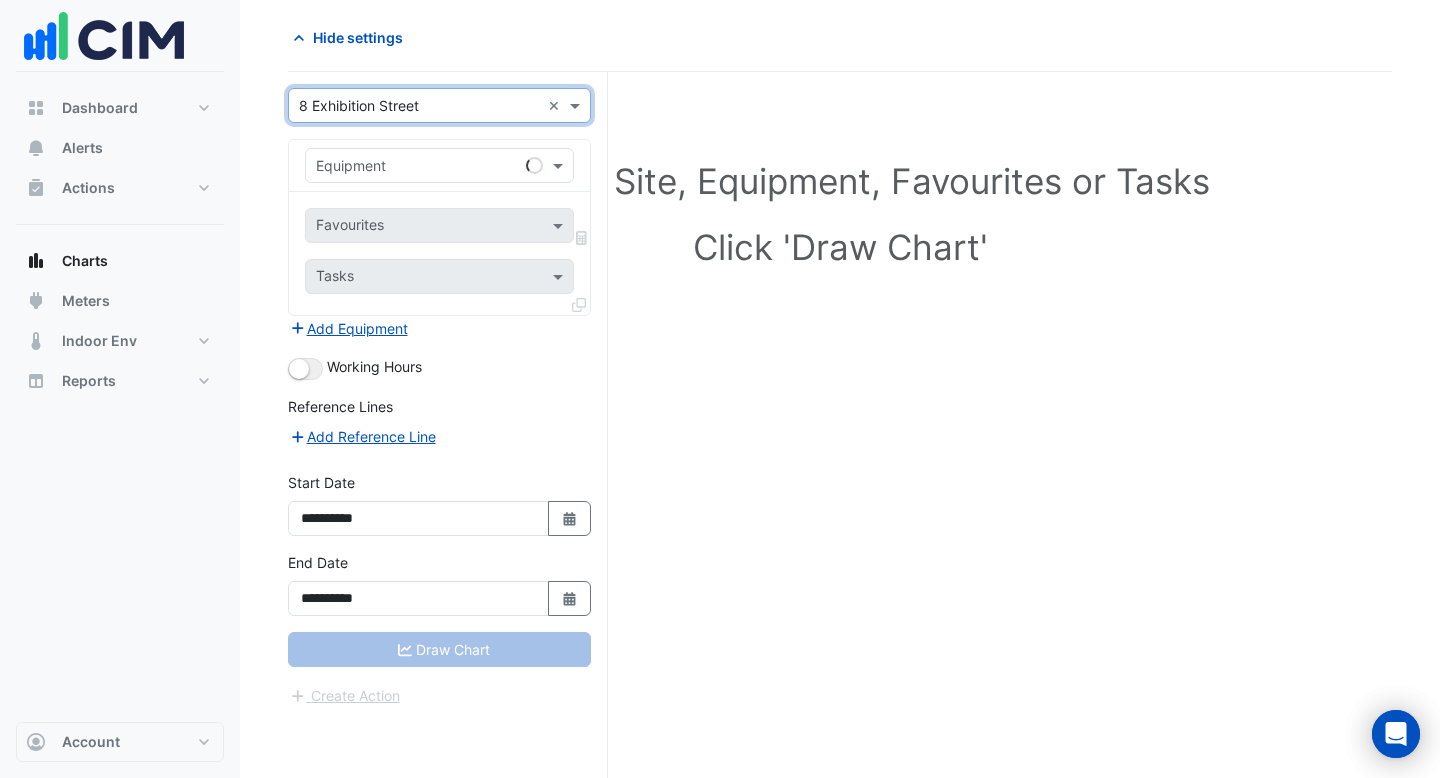click at bounding box center [419, 166] 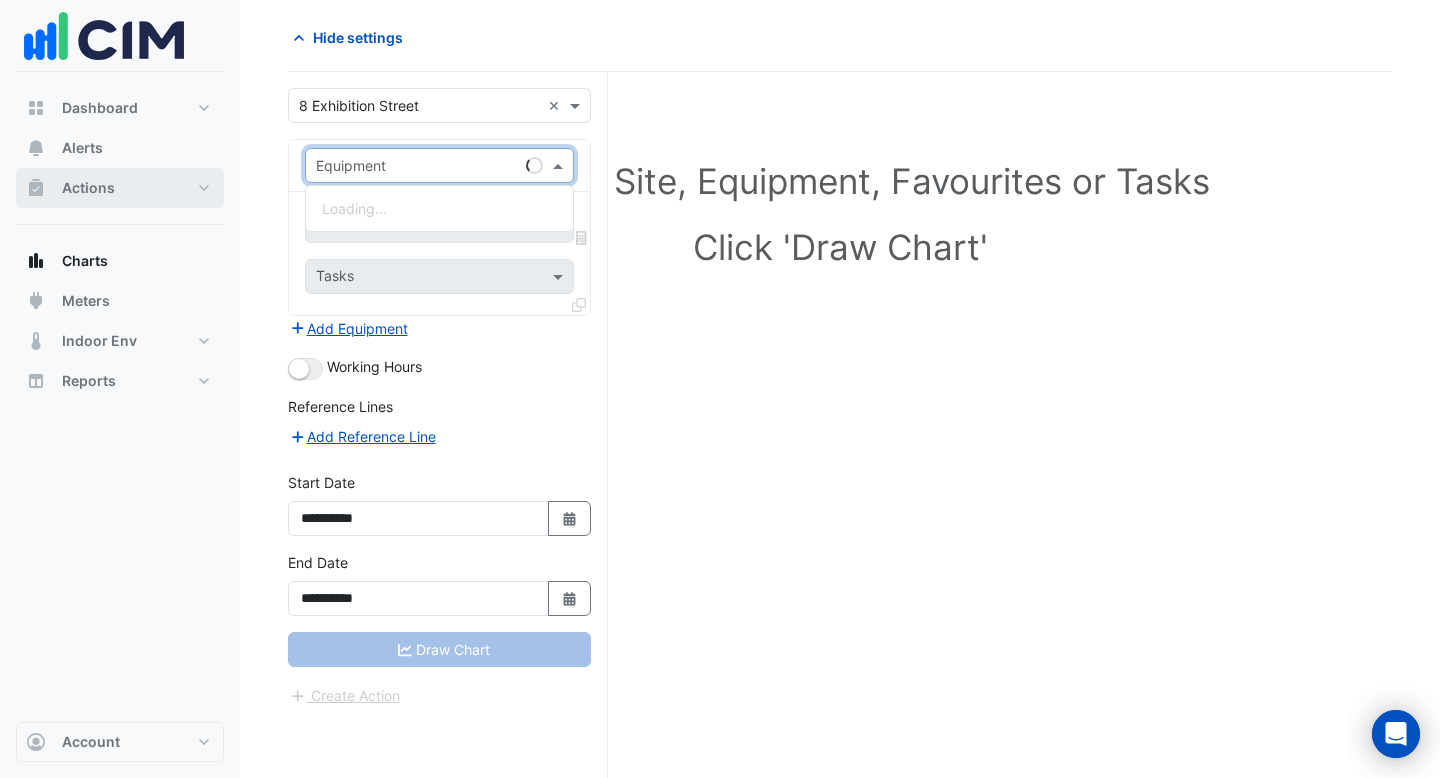 click on "Actions" at bounding box center [120, 188] 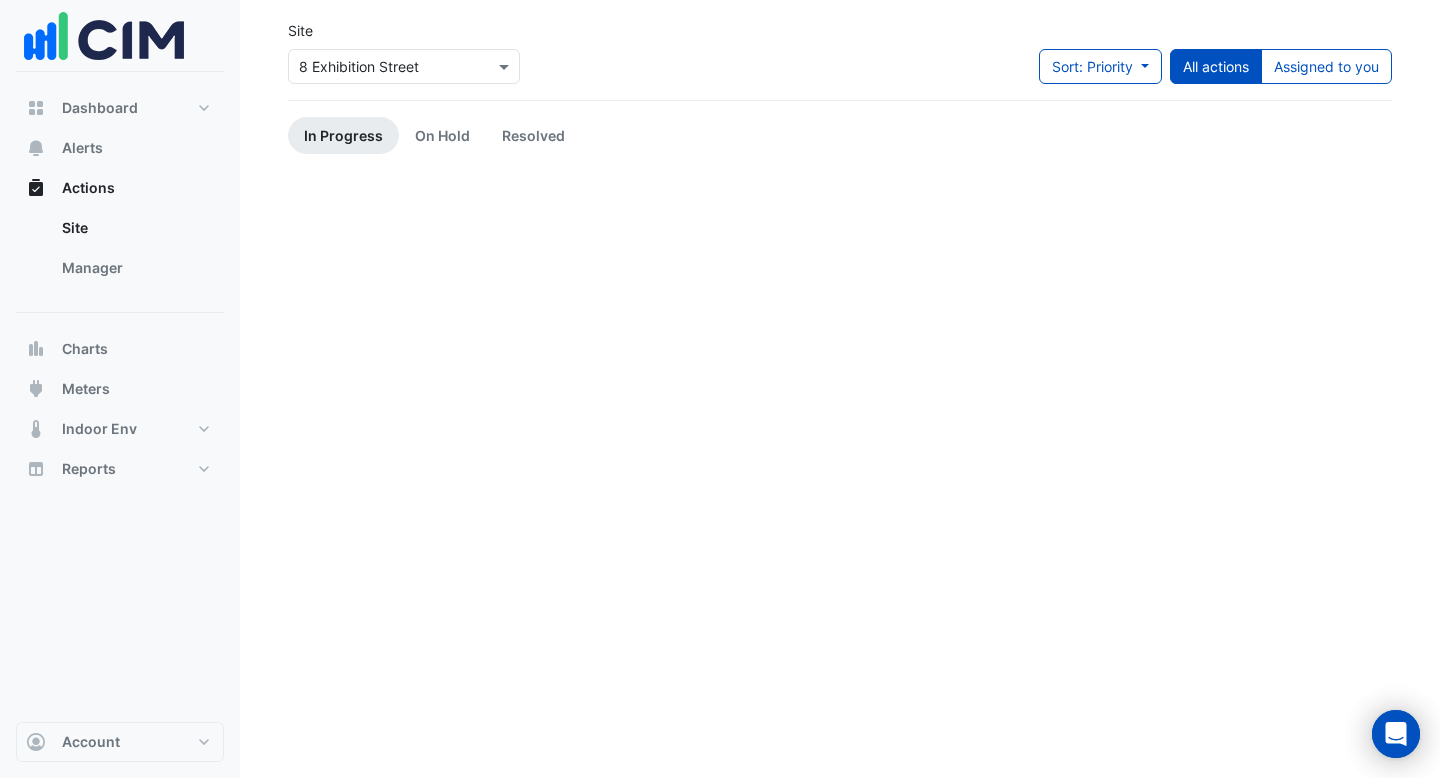 scroll, scrollTop: 0, scrollLeft: 0, axis: both 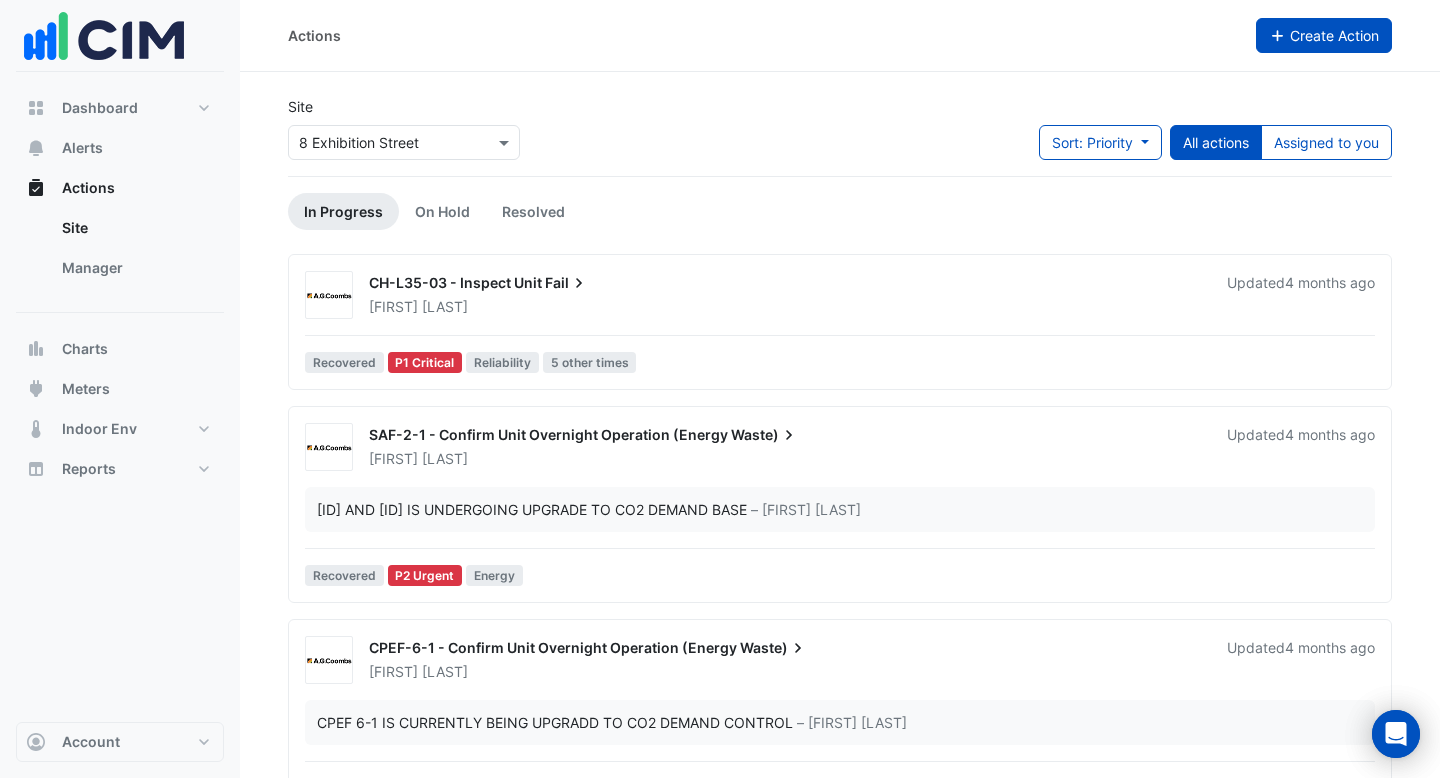 click on "Create Action" 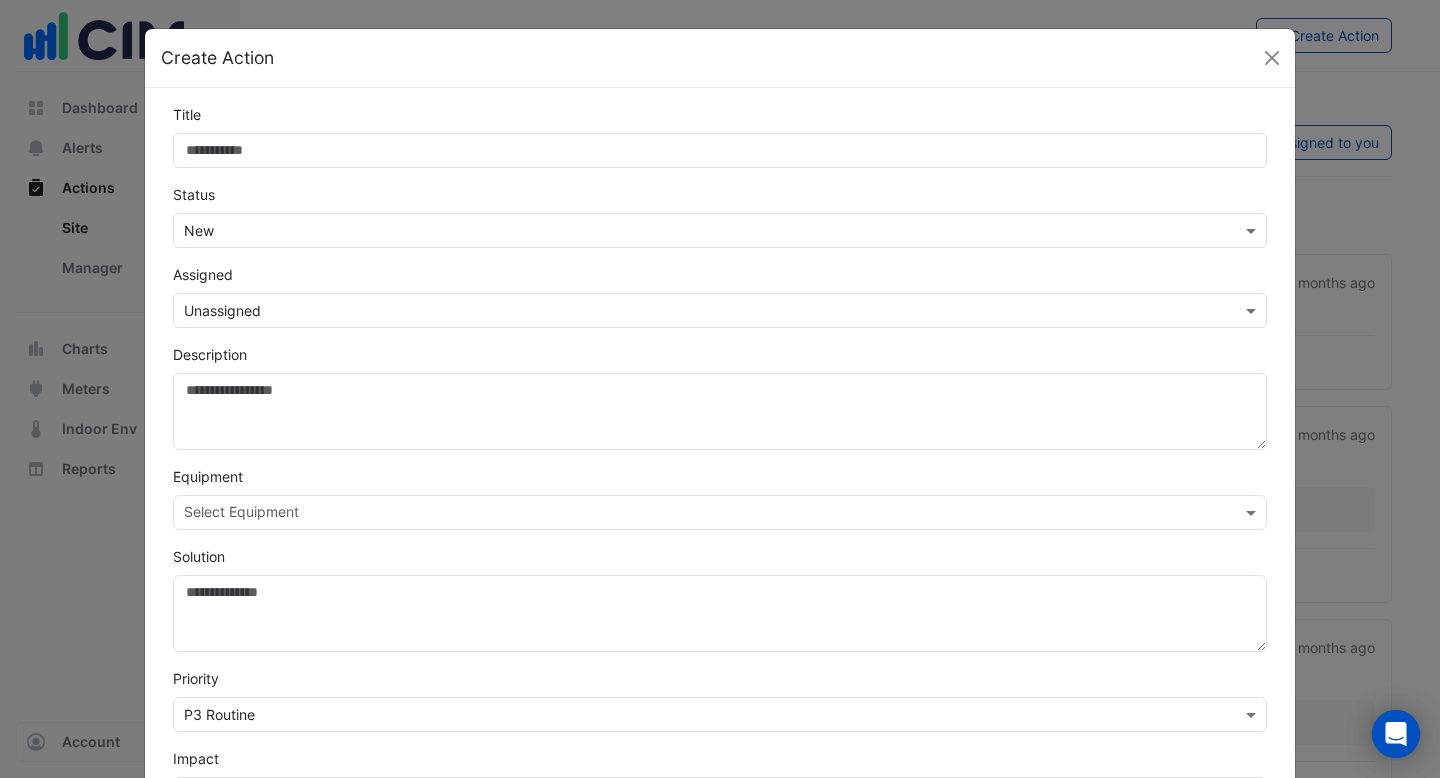 click on "Title
Status
Select Status × New
Assigned
Select Assignee × Unassigned
Description
Equipment
Select Equipment
Solution
Priority
Select Priority × P3 Routine
Impact
Select Impact × None
Cost Savings
(Australian Dollar)
Linked Alerts
Type to search tickets" 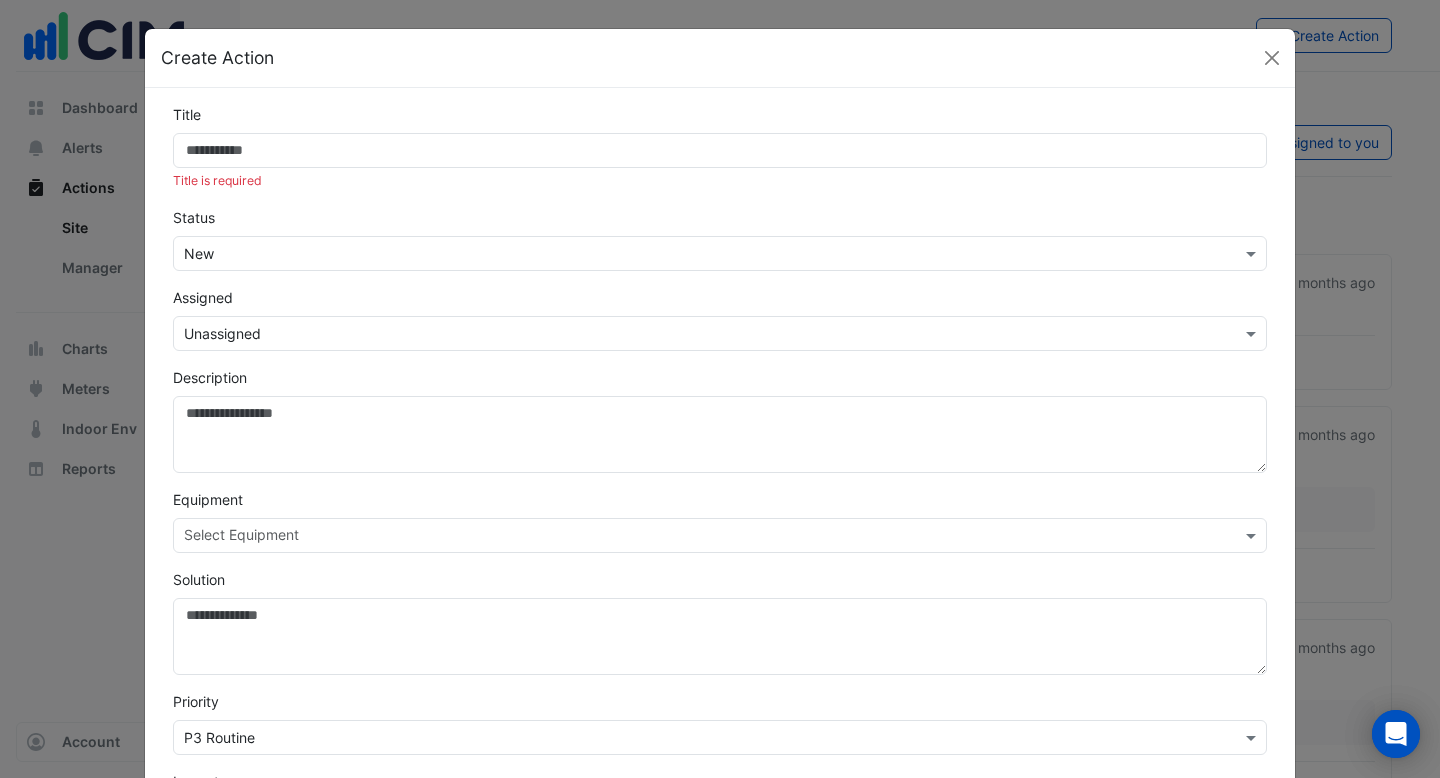 click at bounding box center [700, 334] 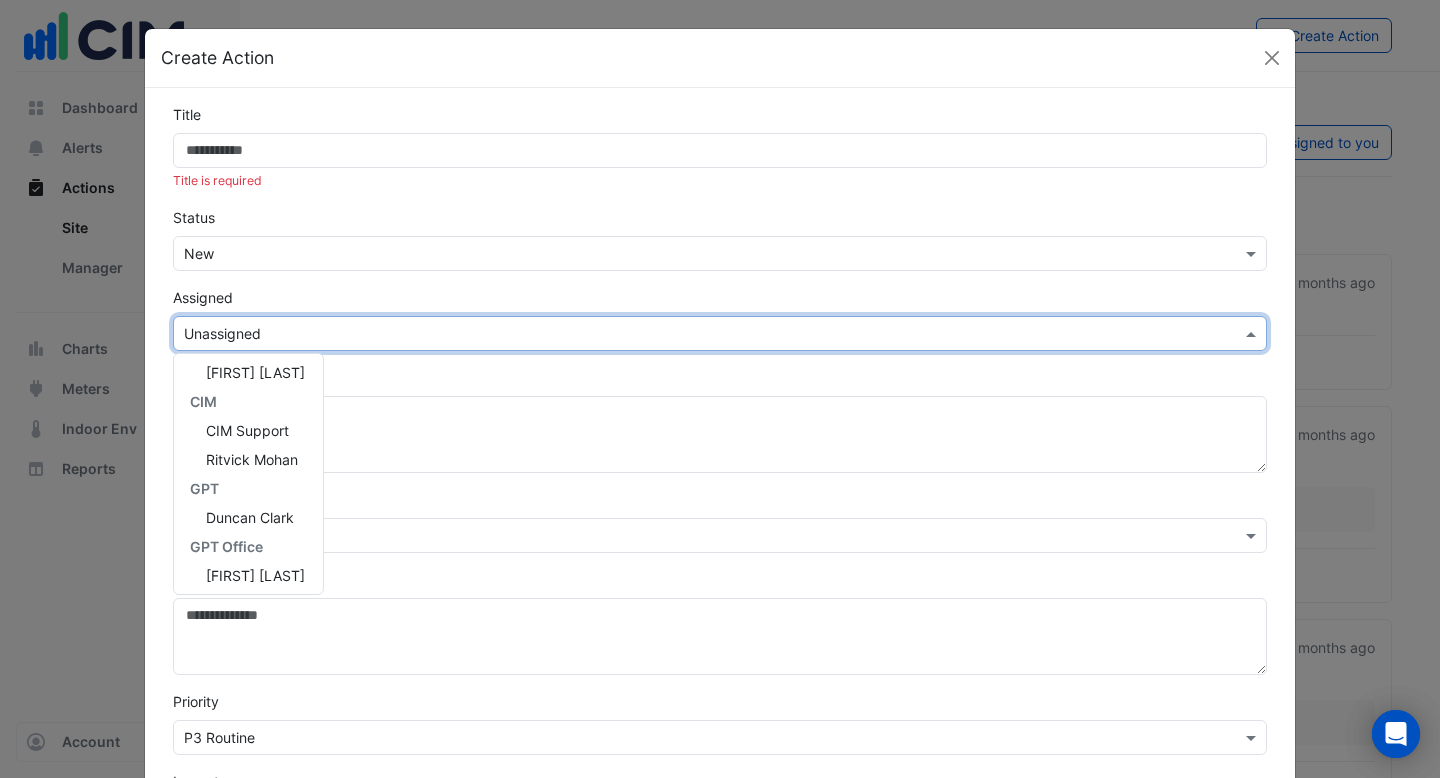scroll, scrollTop: 0, scrollLeft: 0, axis: both 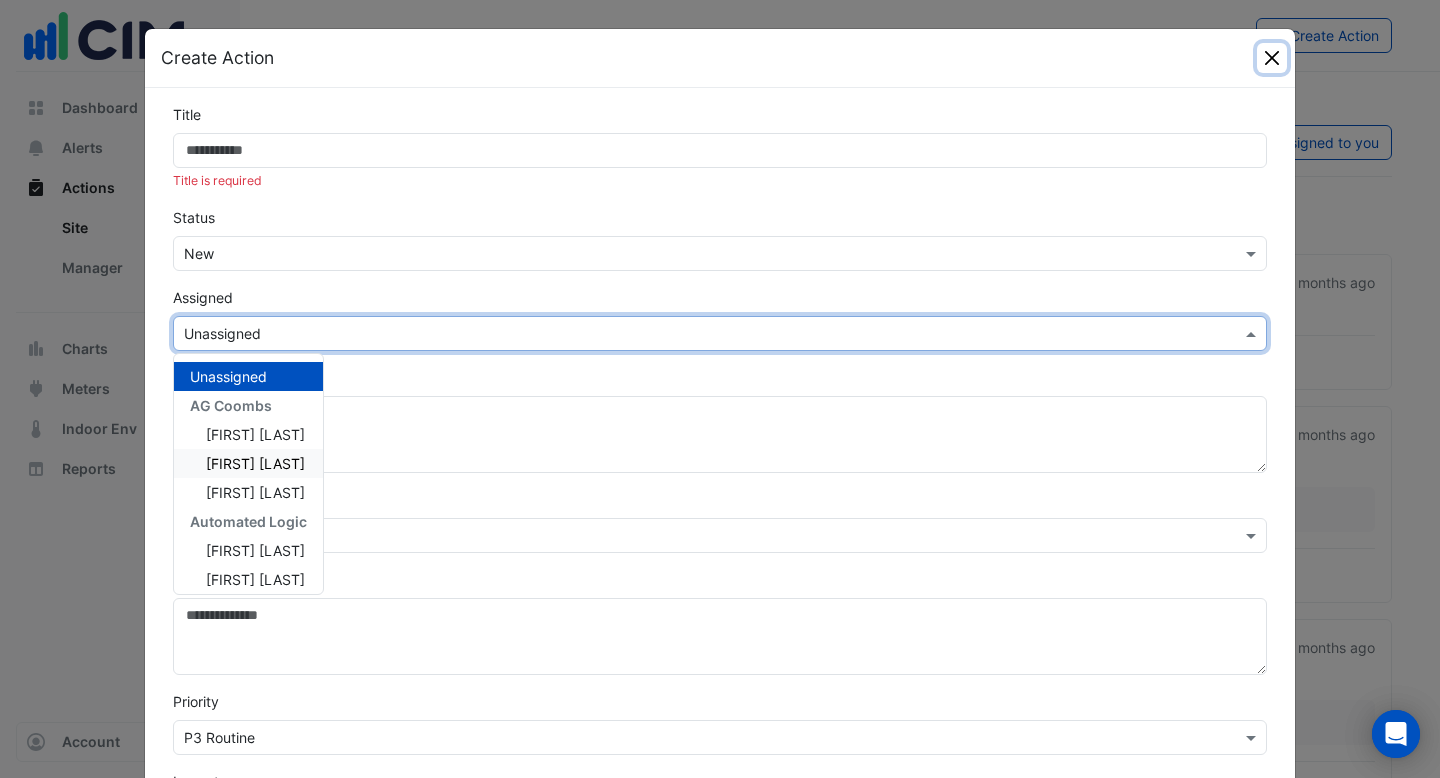 click 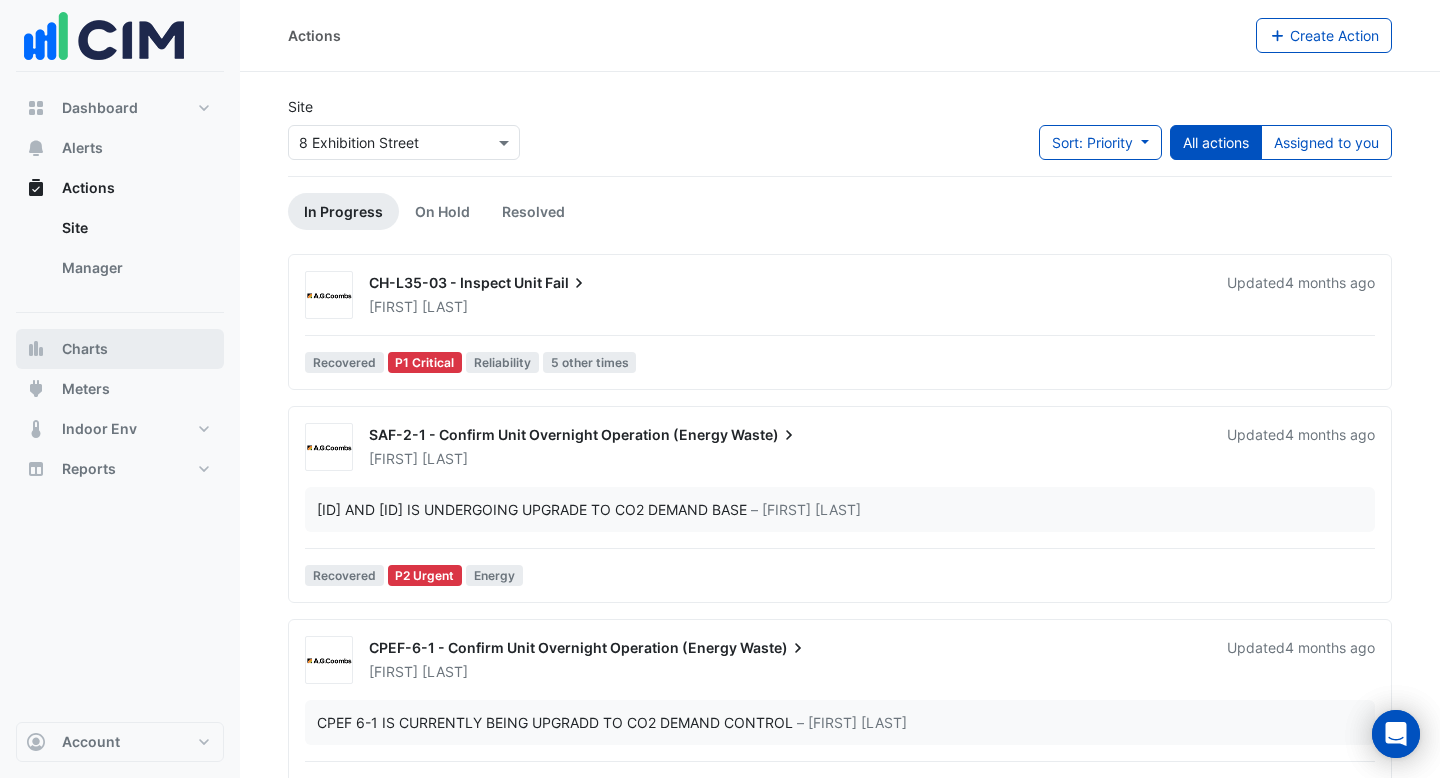 click on "Charts" at bounding box center (120, 349) 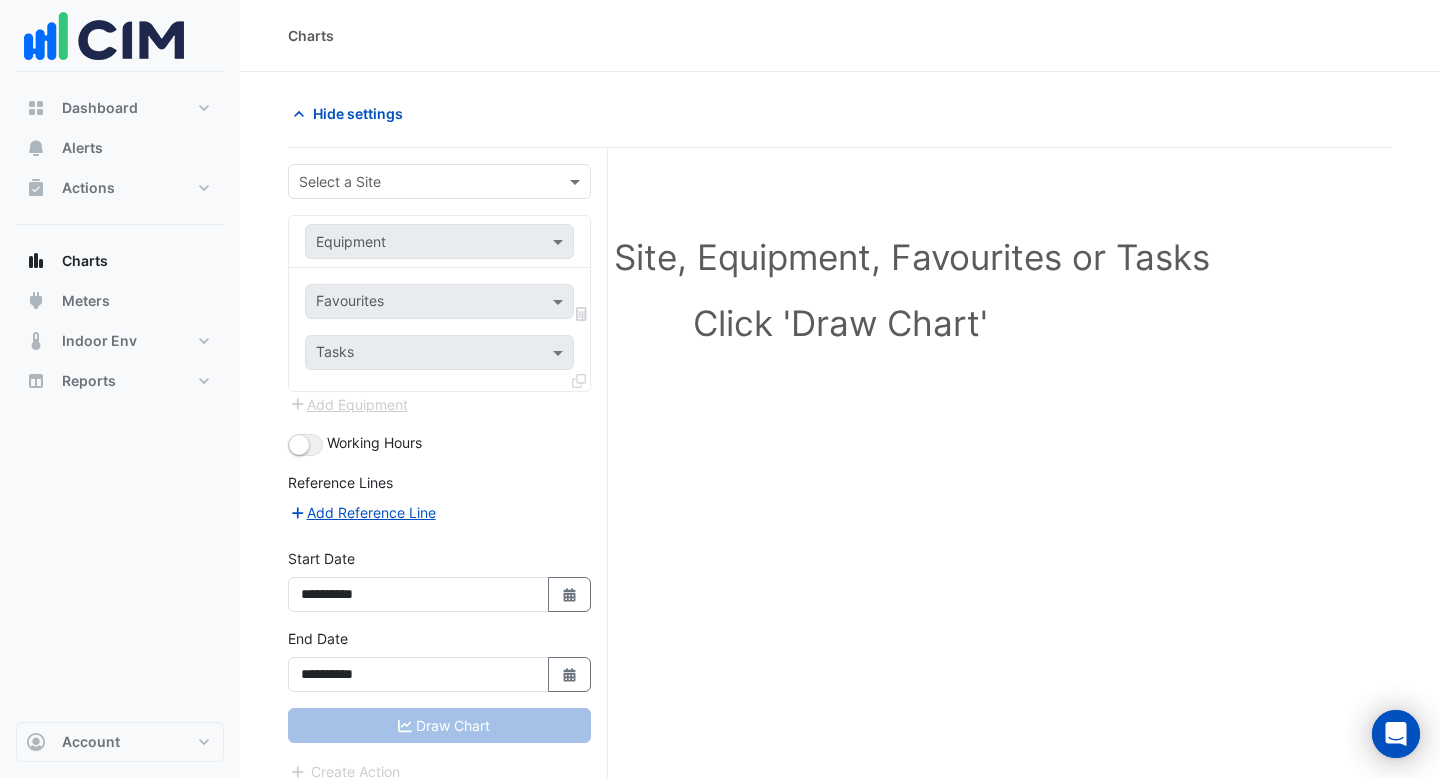 click on "**********" at bounding box center [448, 501] 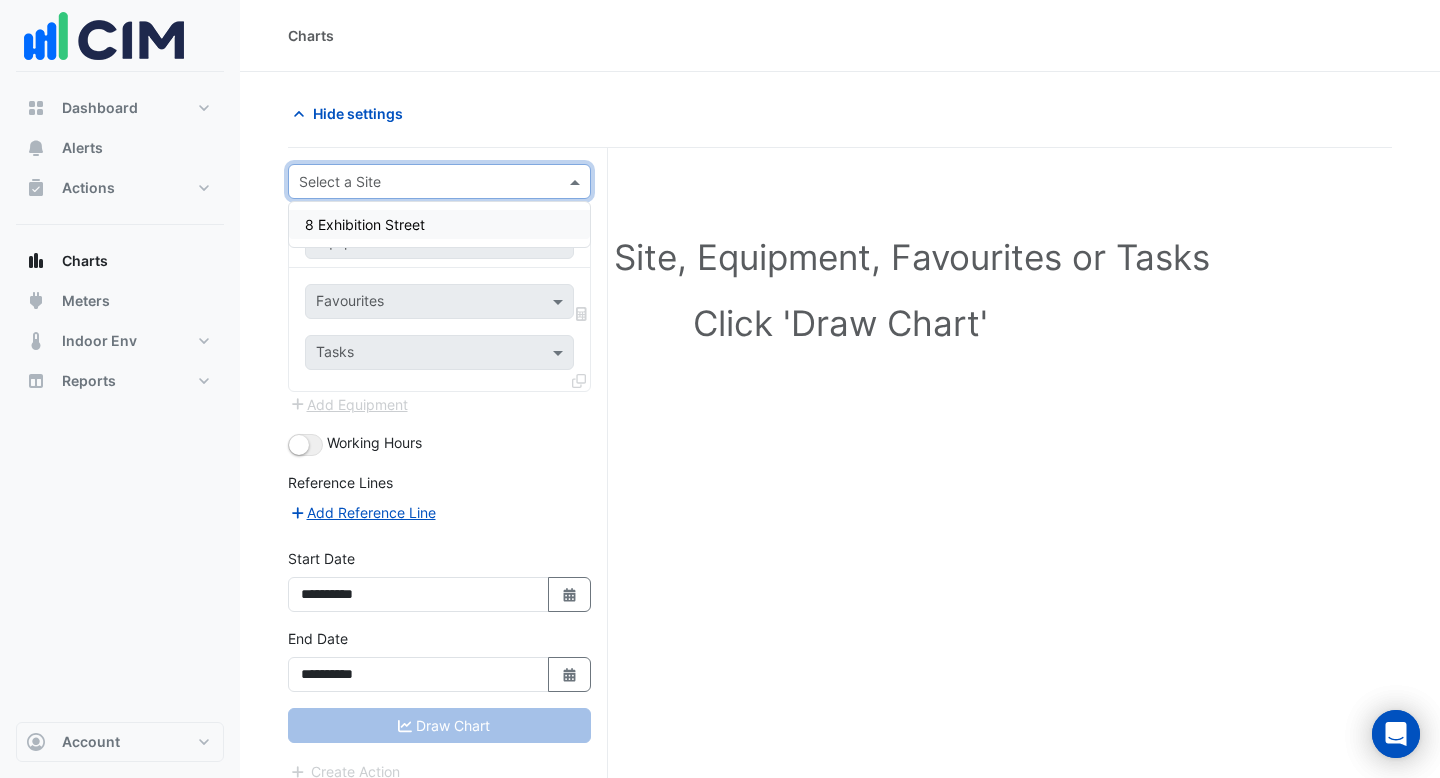click at bounding box center (419, 182) 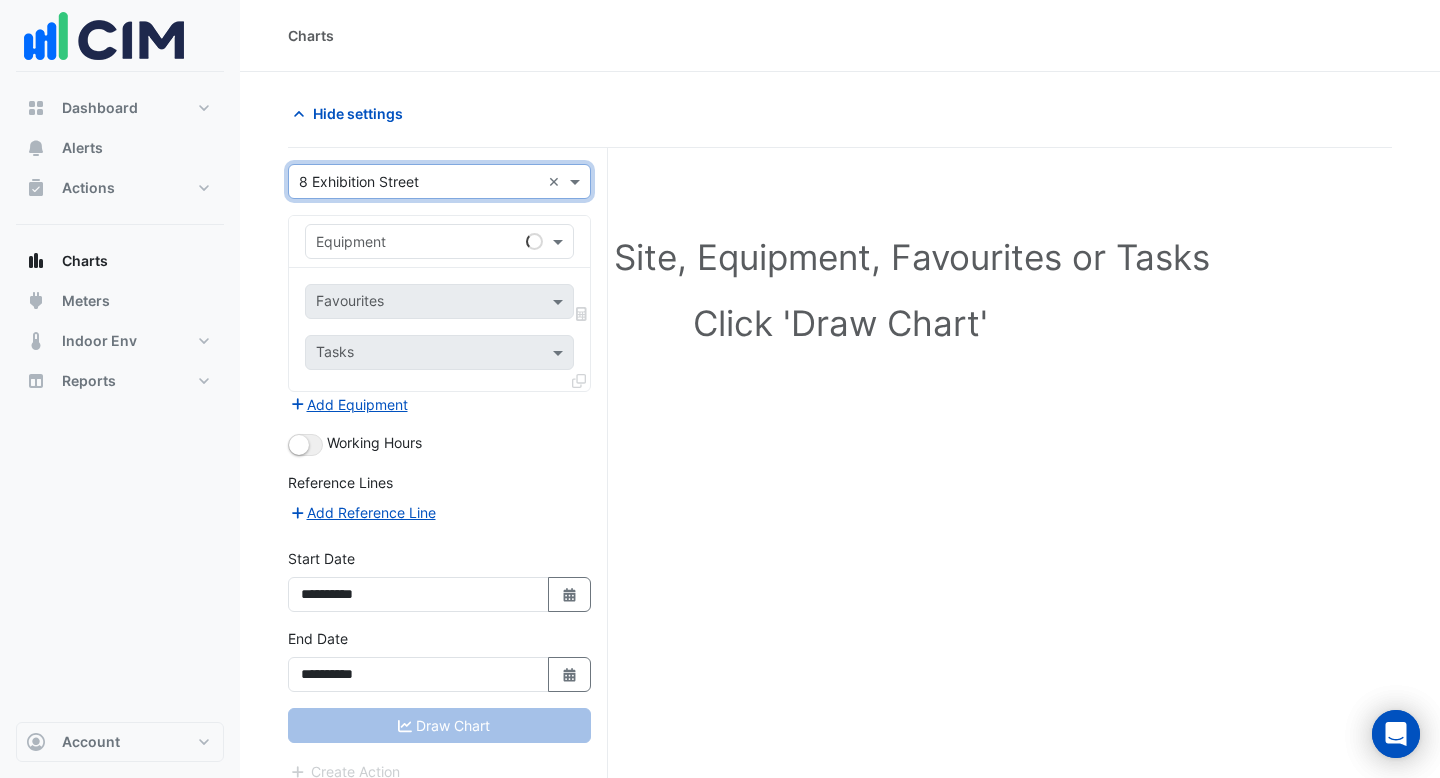 click on "Equipment" at bounding box center (439, 241) 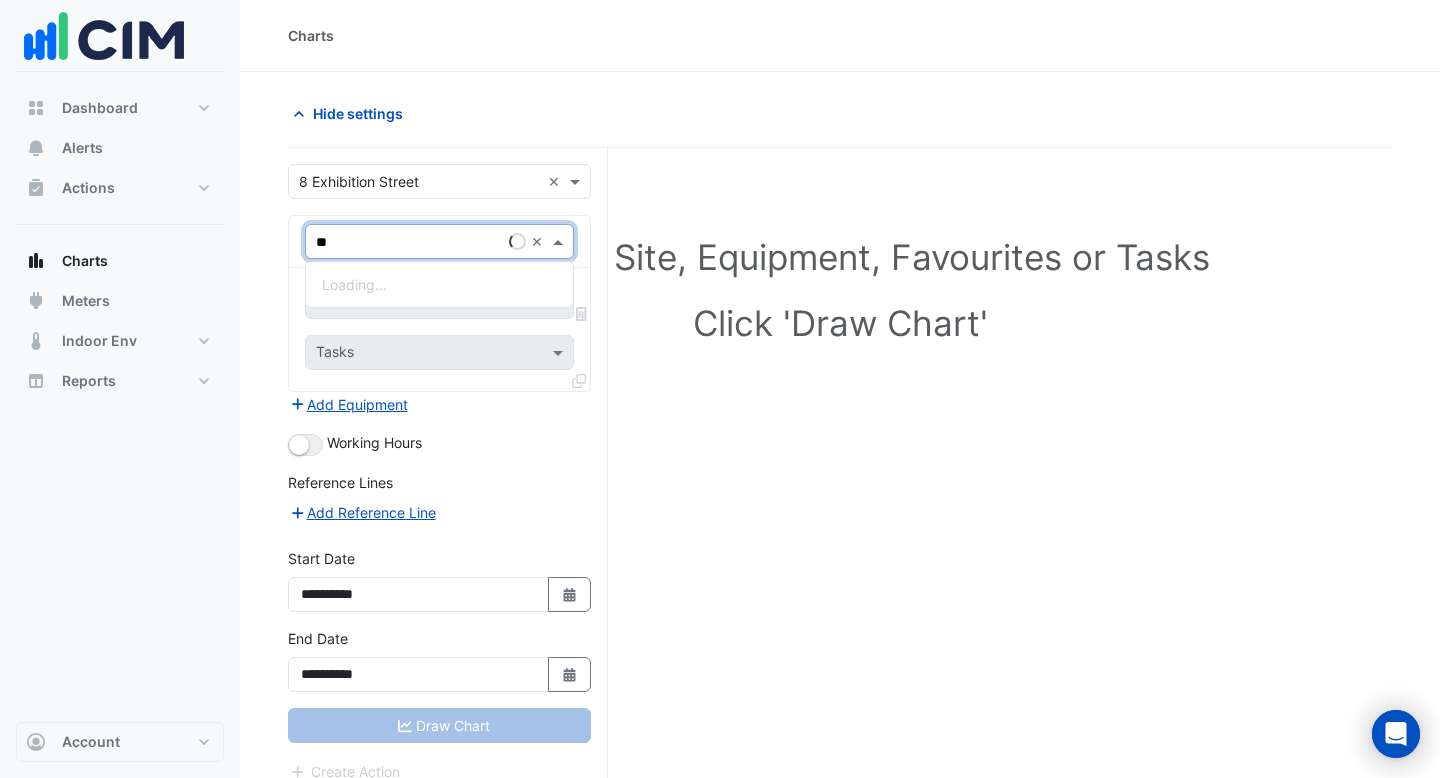 type on "***" 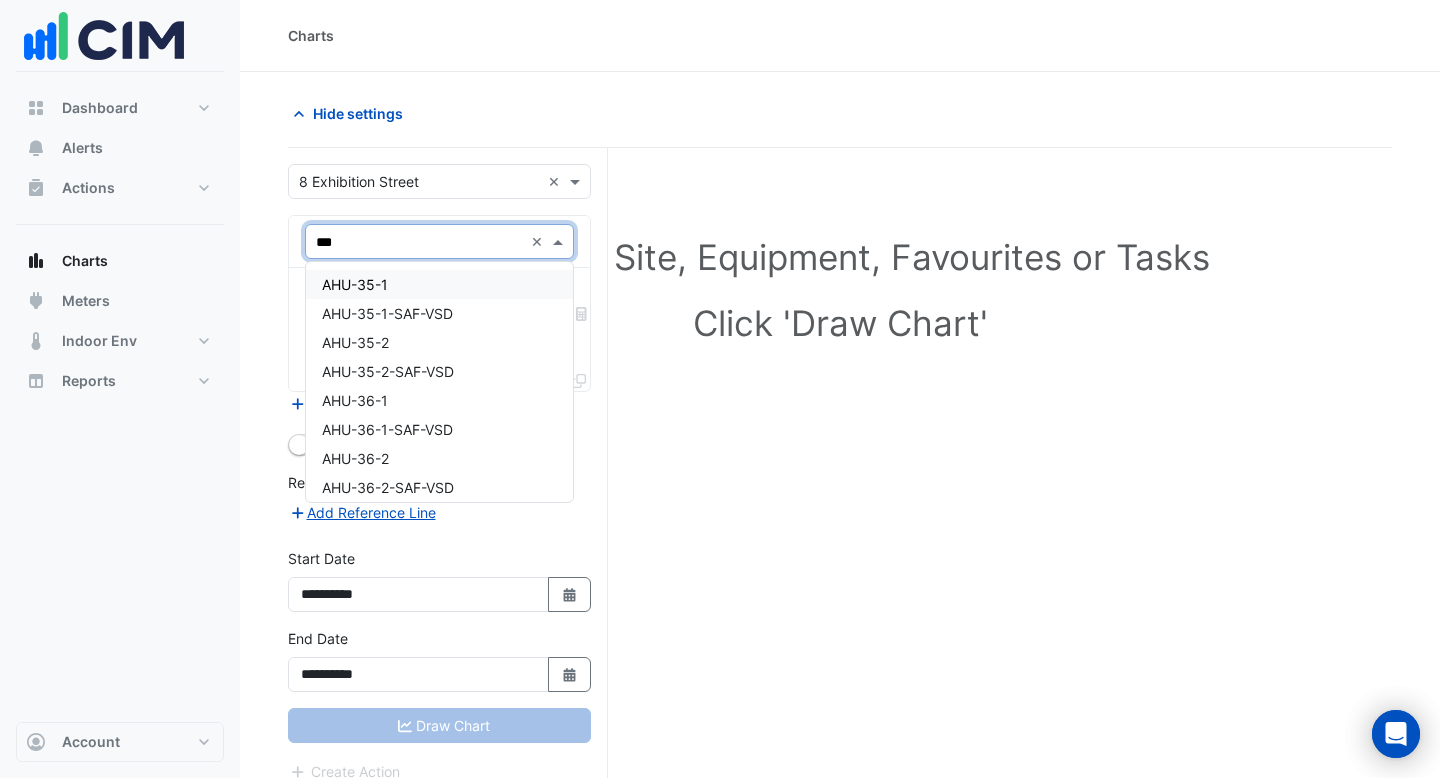 click on "AHU-35-1" at bounding box center (439, 284) 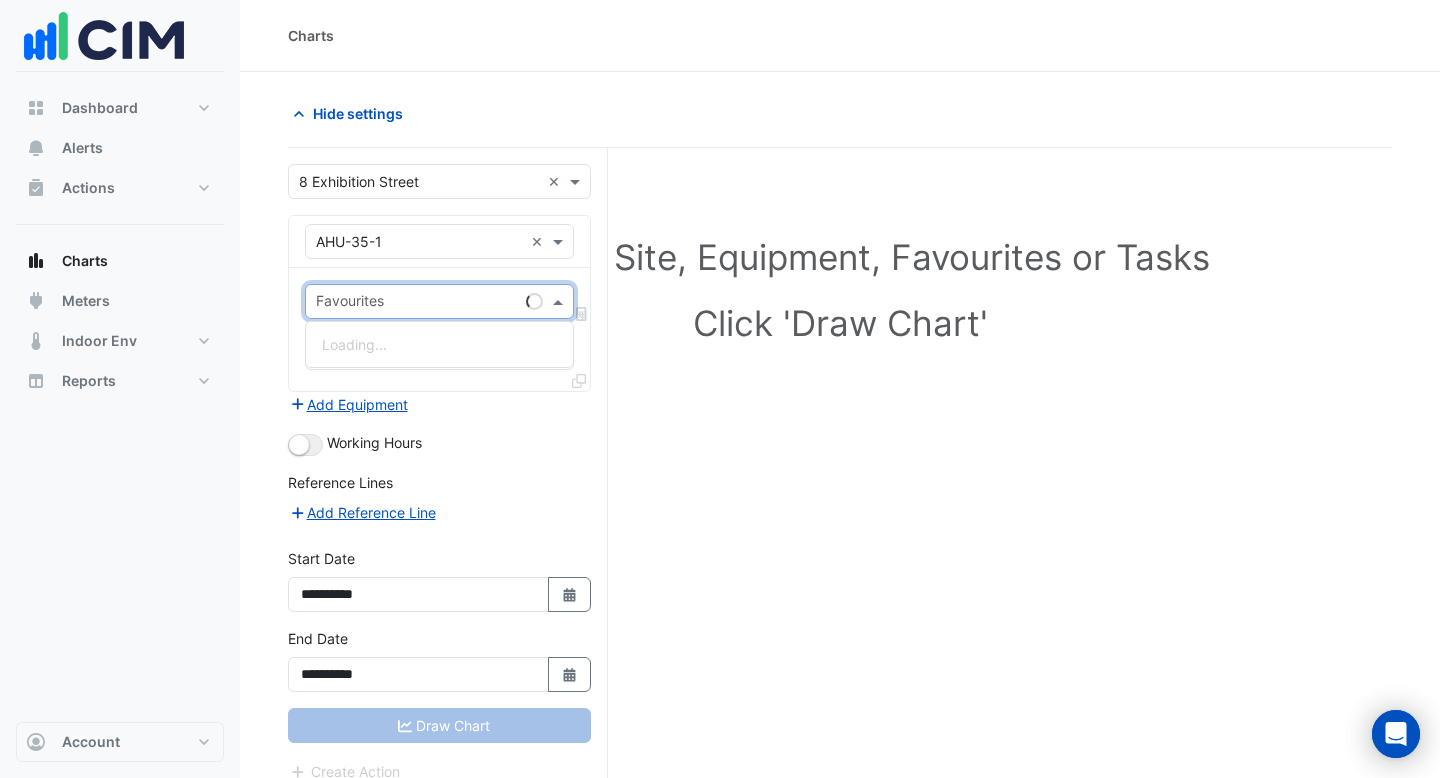 click at bounding box center (417, 303) 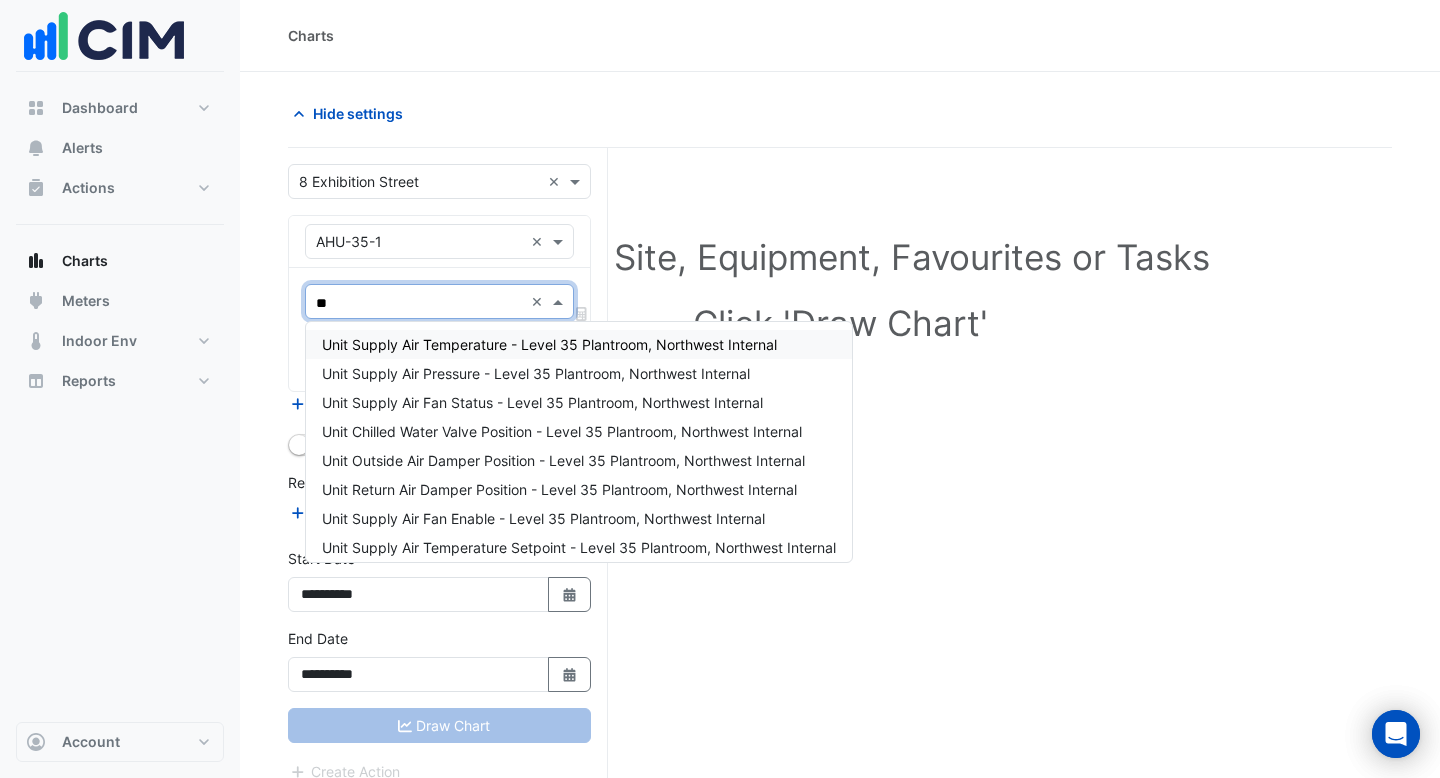 type on "***" 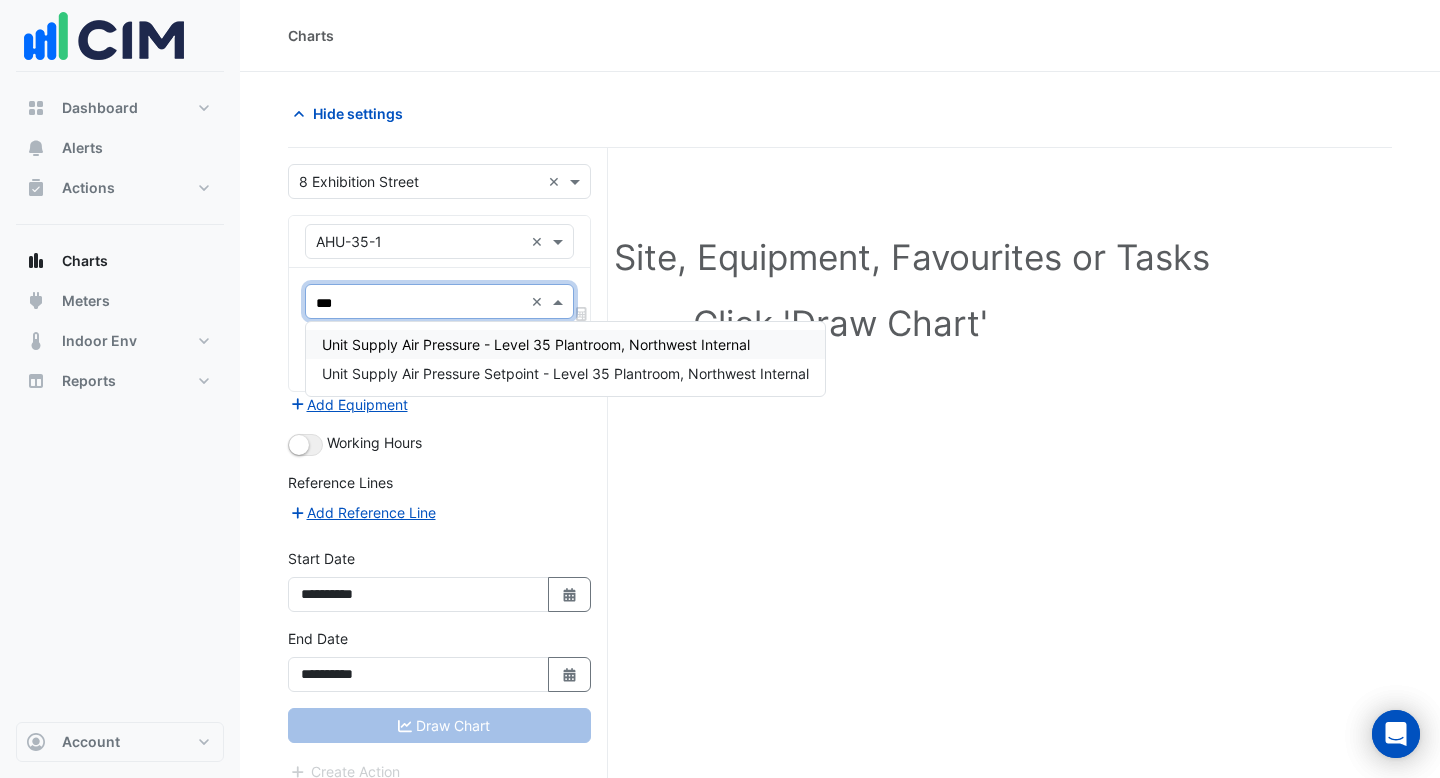 click on "Unit Supply Air Pressure - Level 35 Plantroom, Northwest Internal" at bounding box center (536, 344) 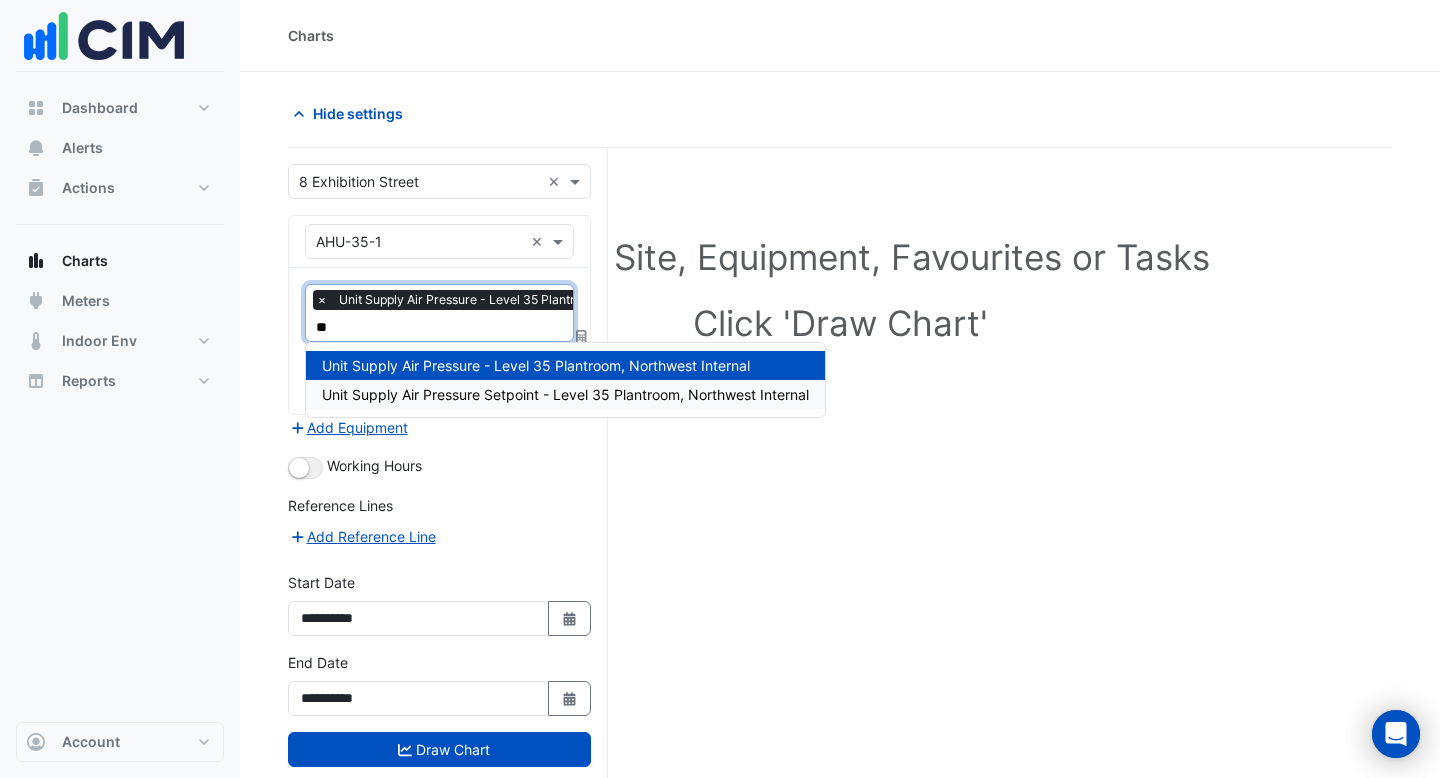 type on "***" 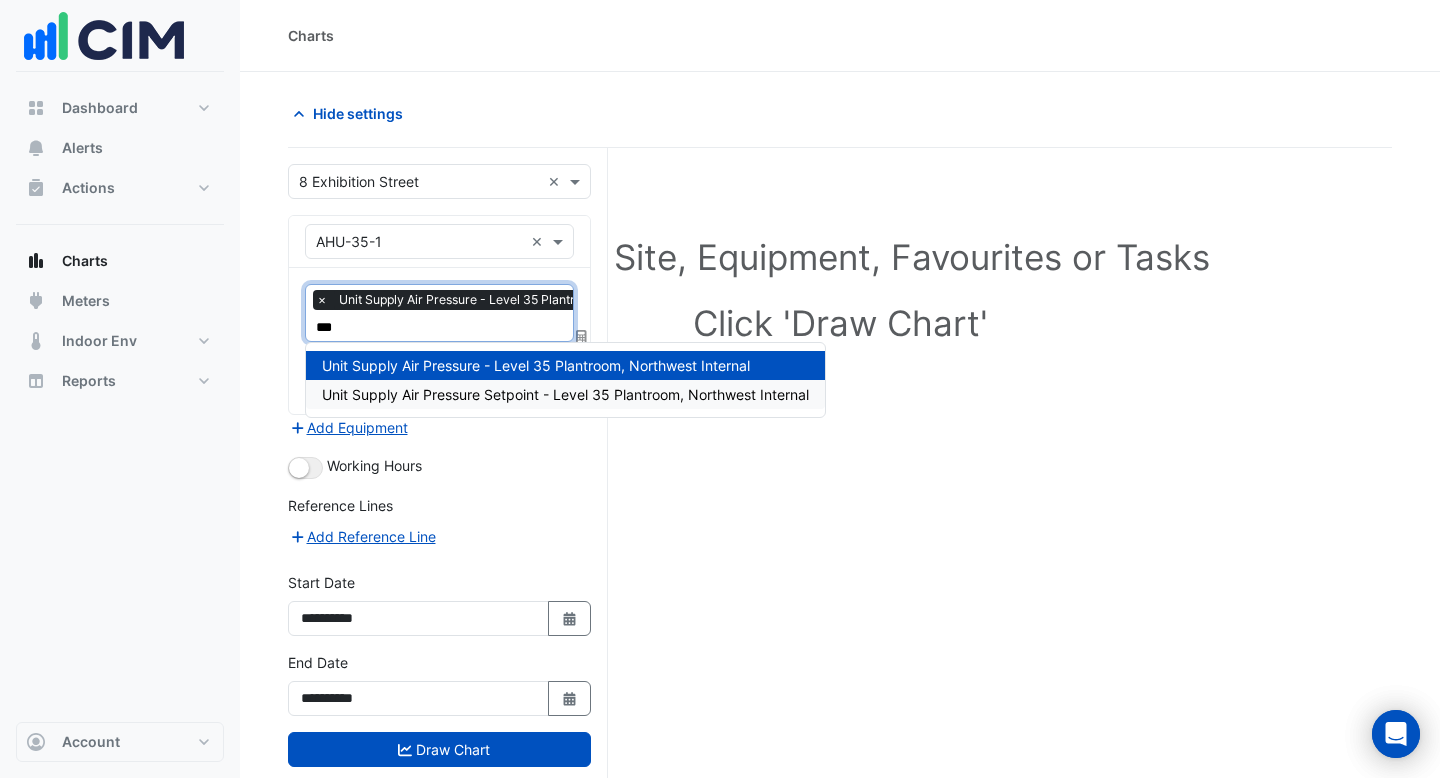 click on "Unit Supply Air Pressure Setpoint - Level 35 Plantroom, Northwest Internal" at bounding box center (565, 394) 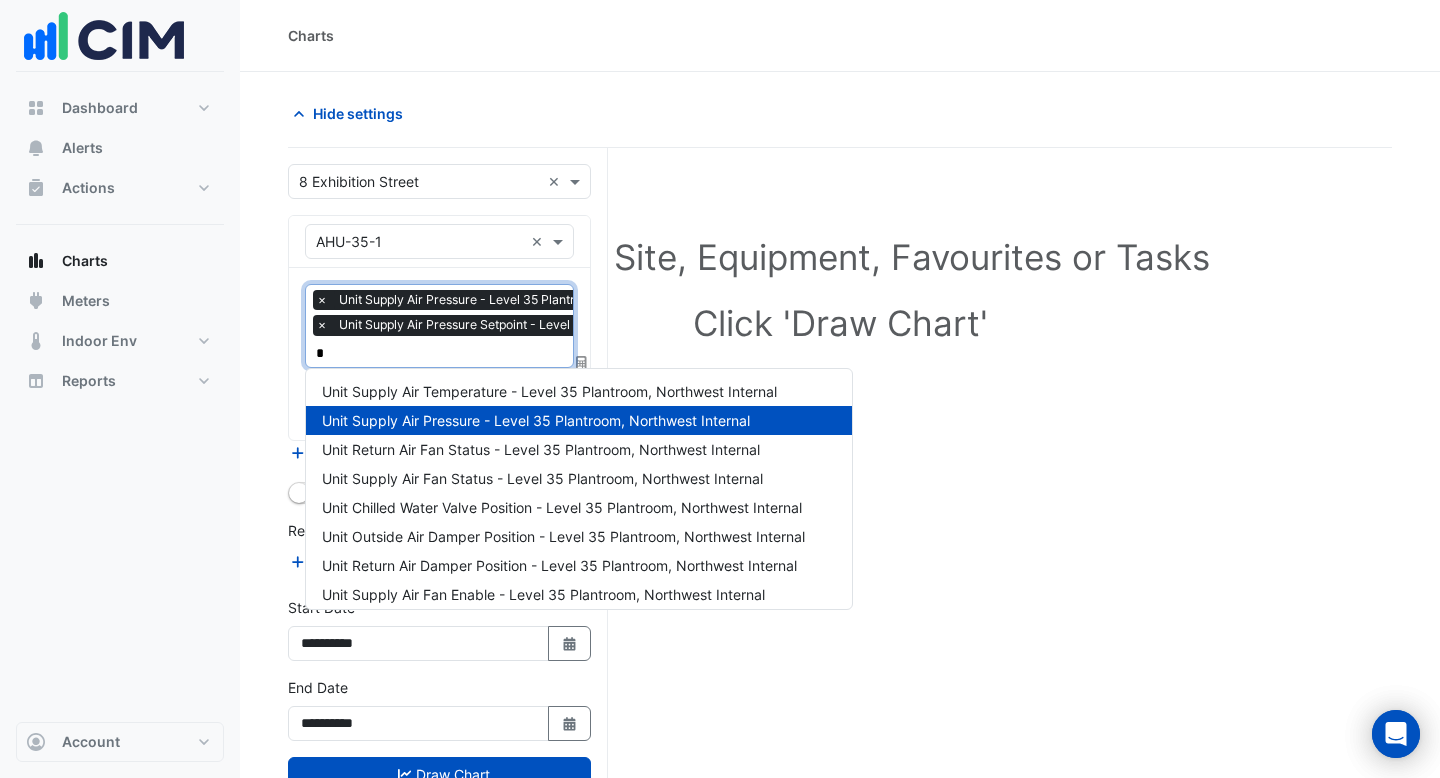 scroll, scrollTop: 0, scrollLeft: 0, axis: both 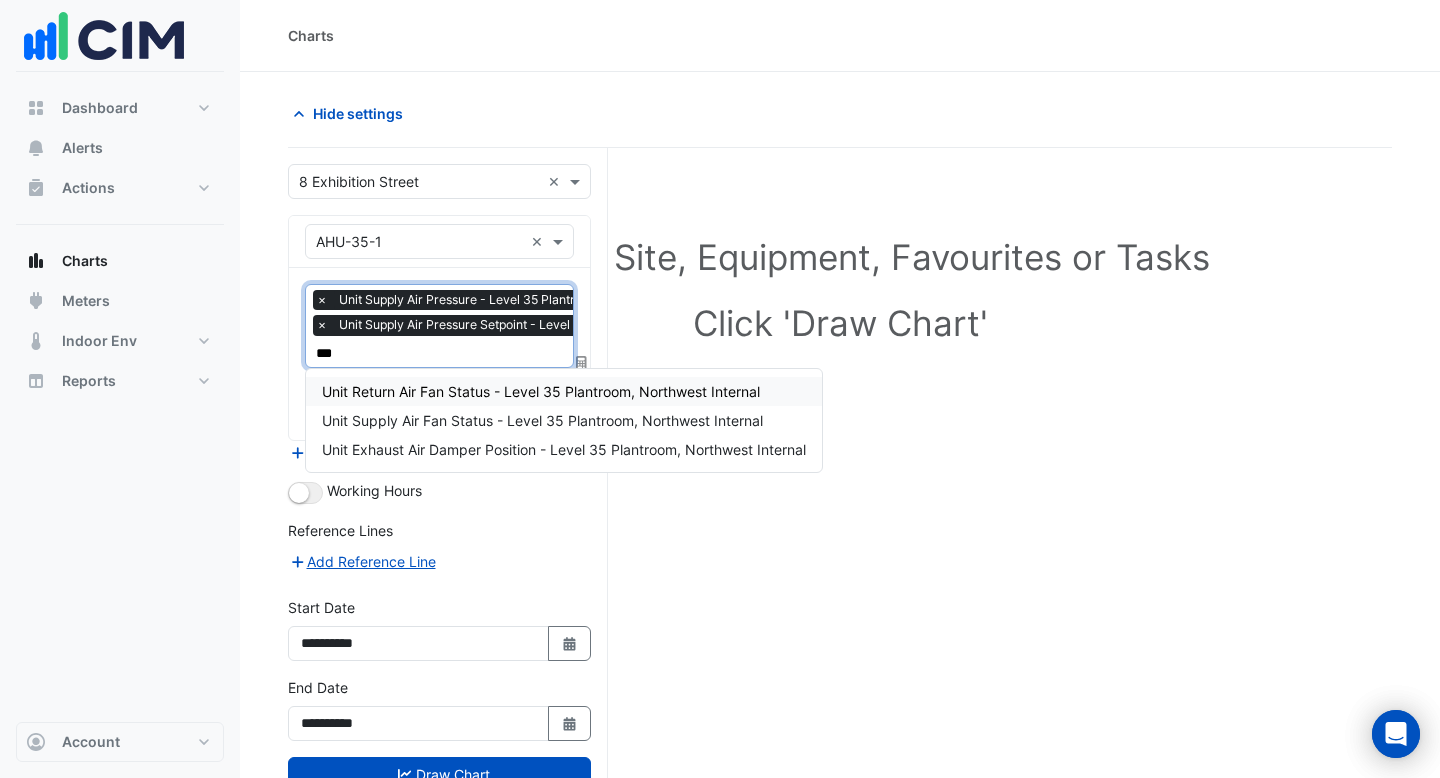 type on "****" 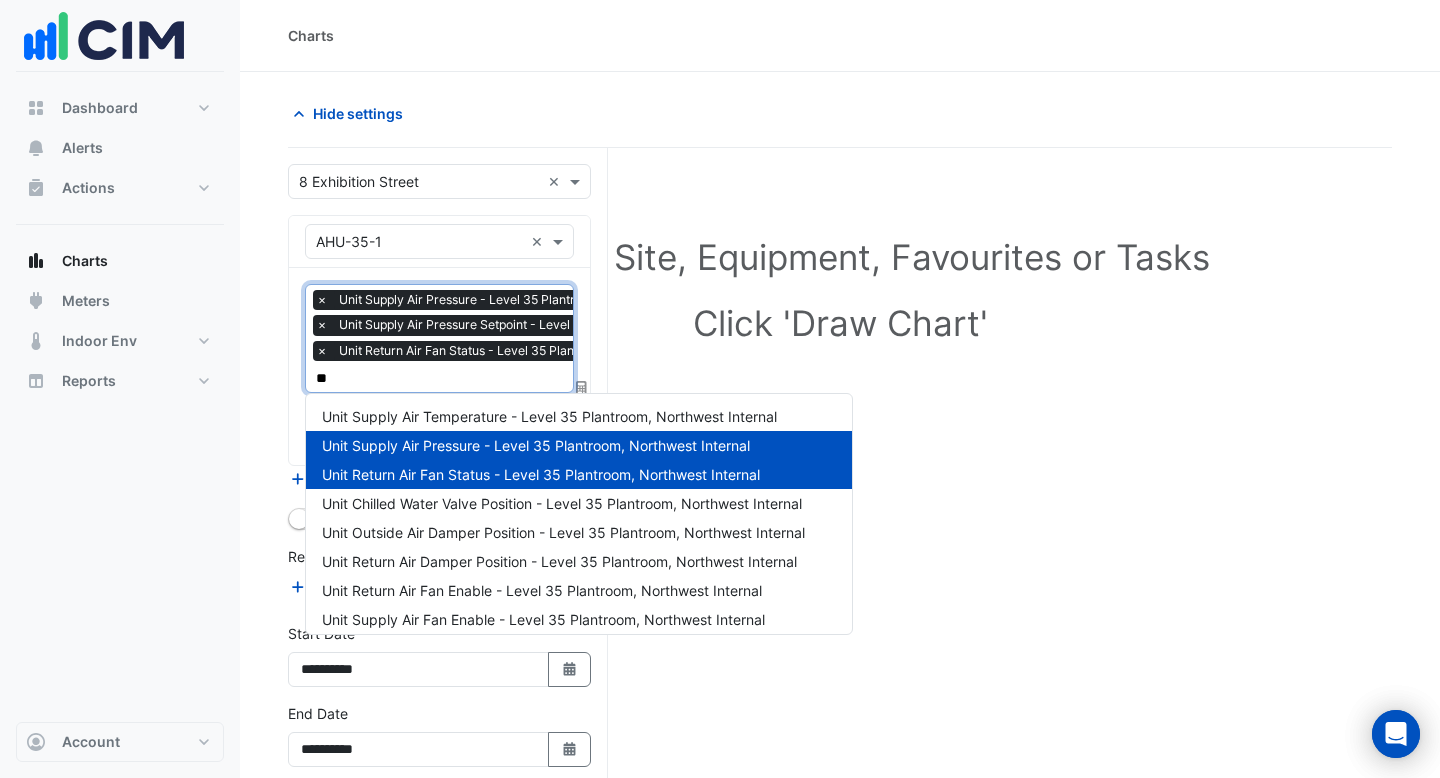 type on "***" 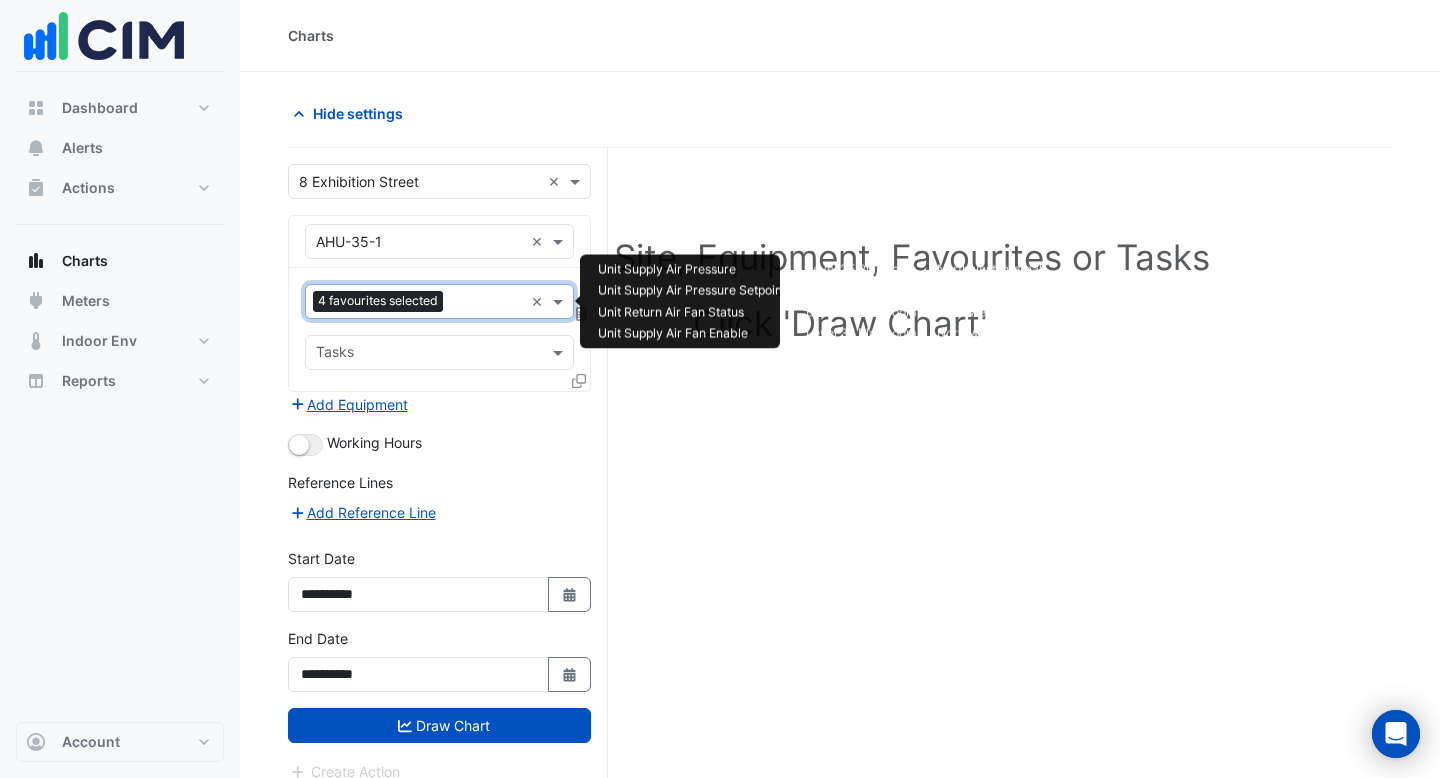 click at bounding box center (485, 304) 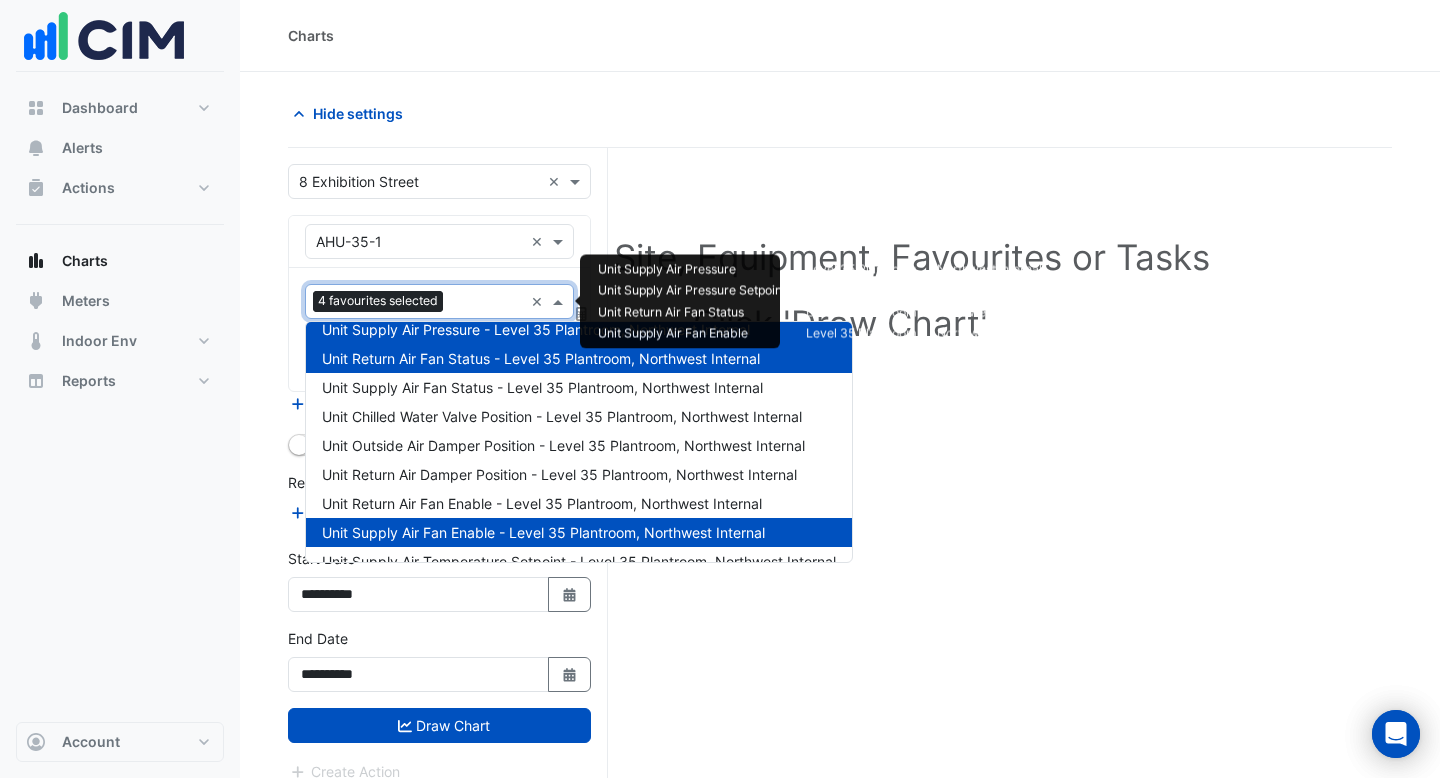 scroll, scrollTop: 39, scrollLeft: 0, axis: vertical 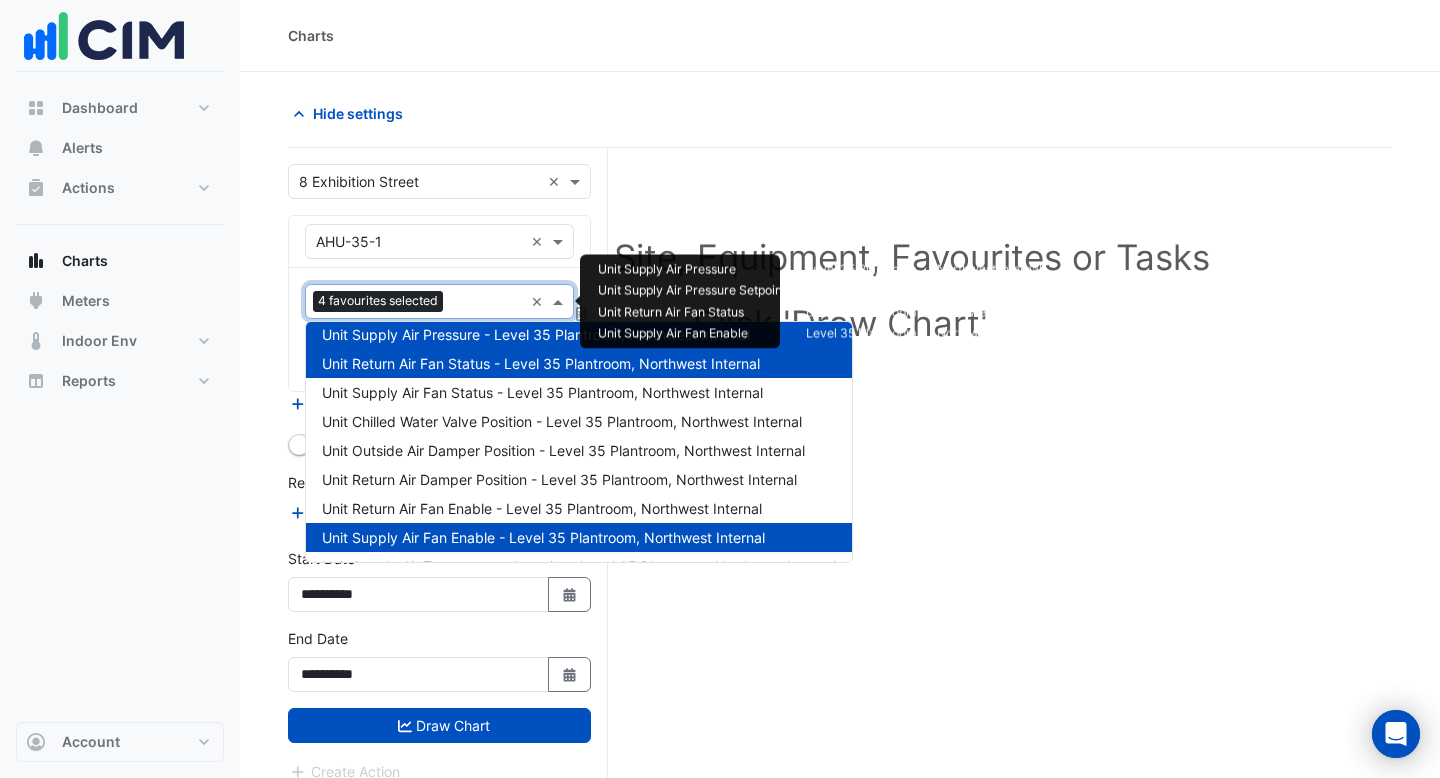 click on "Unit Return Air Fan Status - Level 35 Plantroom, Northwest Internal" at bounding box center (541, 363) 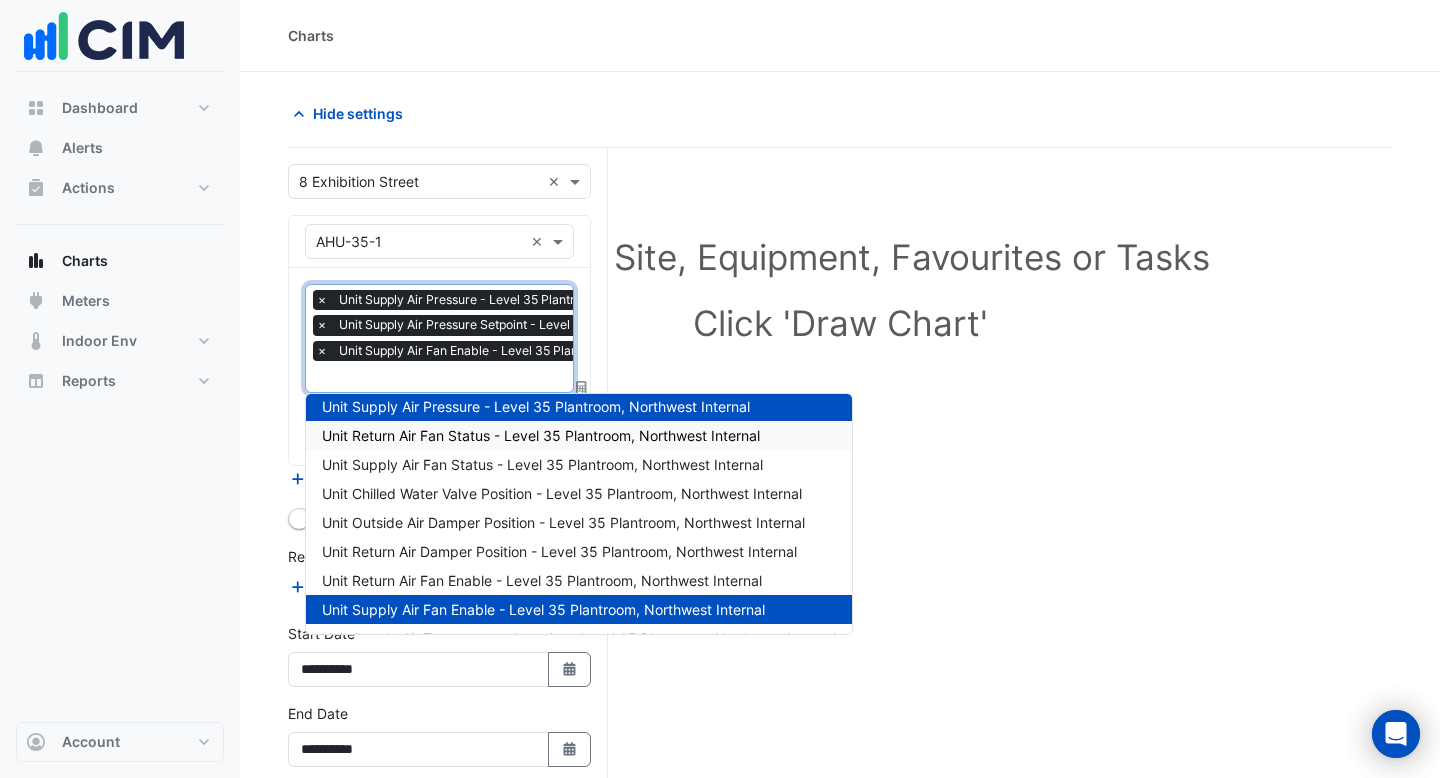 click at bounding box center [542, 379] 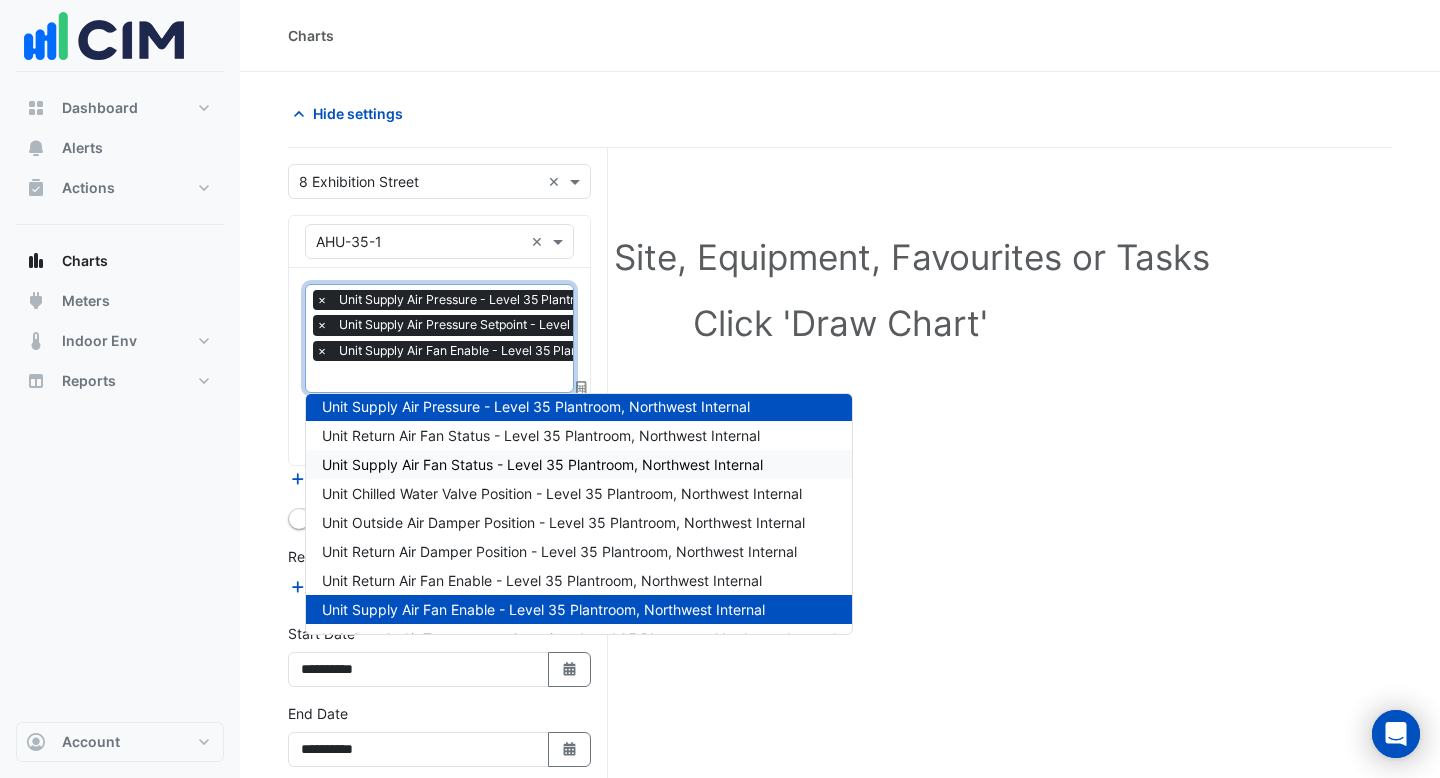 click on "Unit Supply Air Fan Status - Level 35 Plantroom, Northwest Internal" at bounding box center [542, 464] 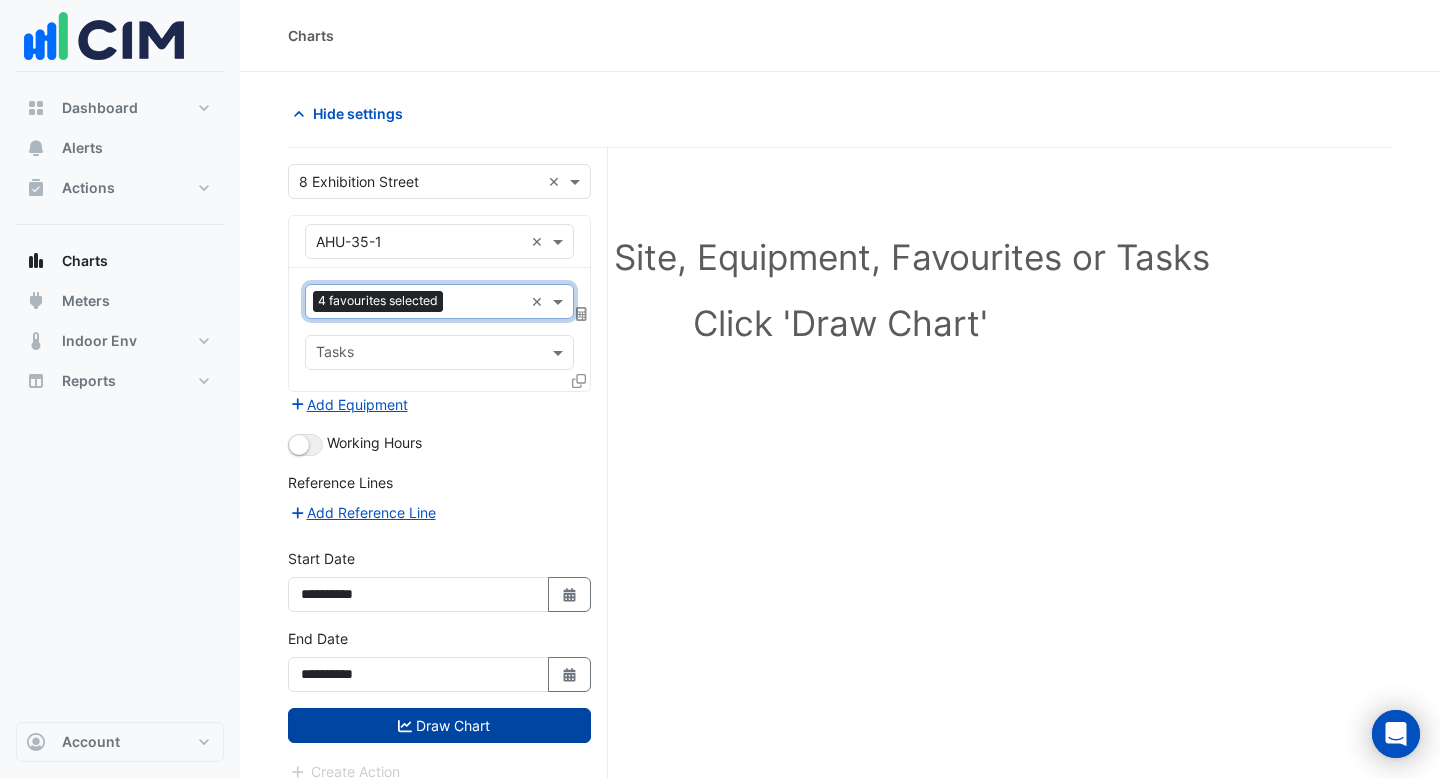 click on "Draw Chart" at bounding box center (439, 725) 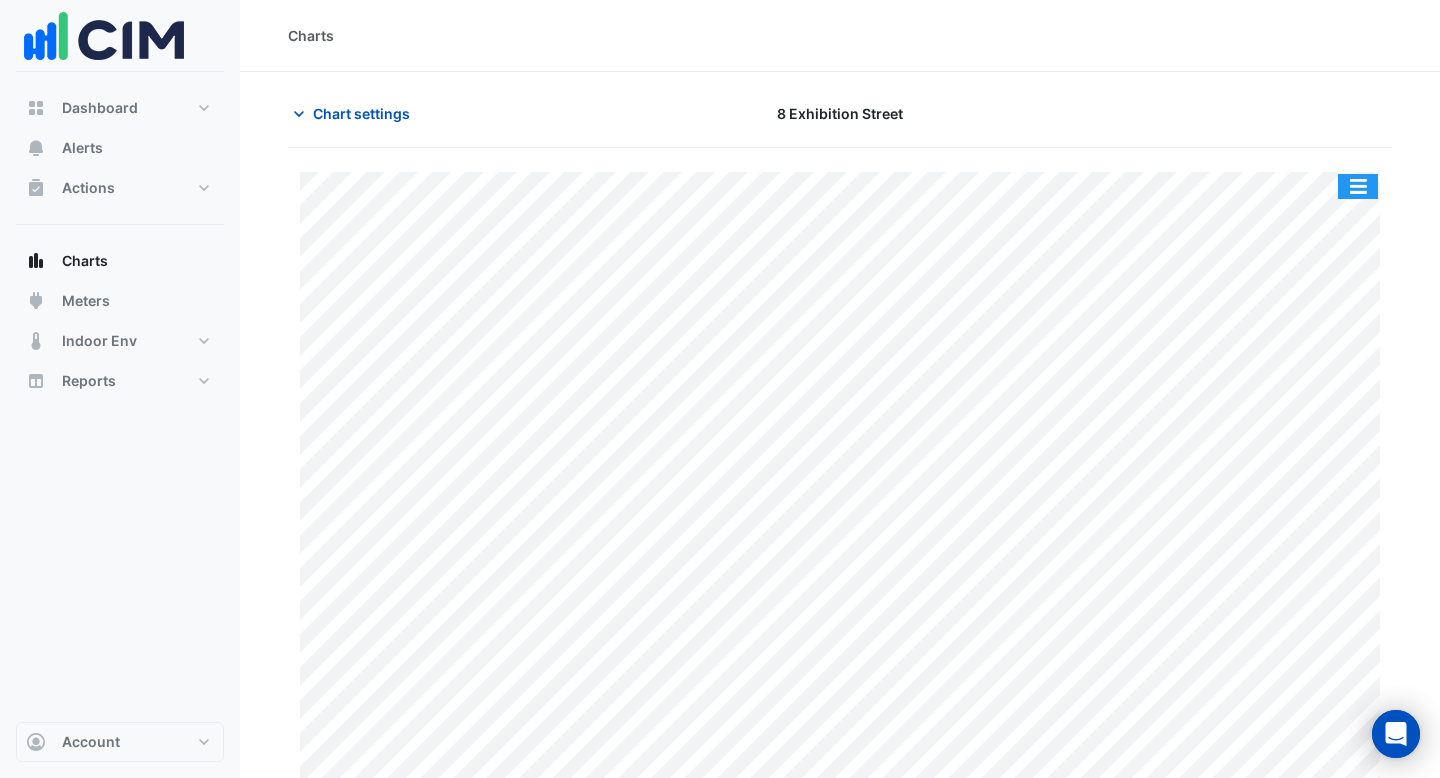 click 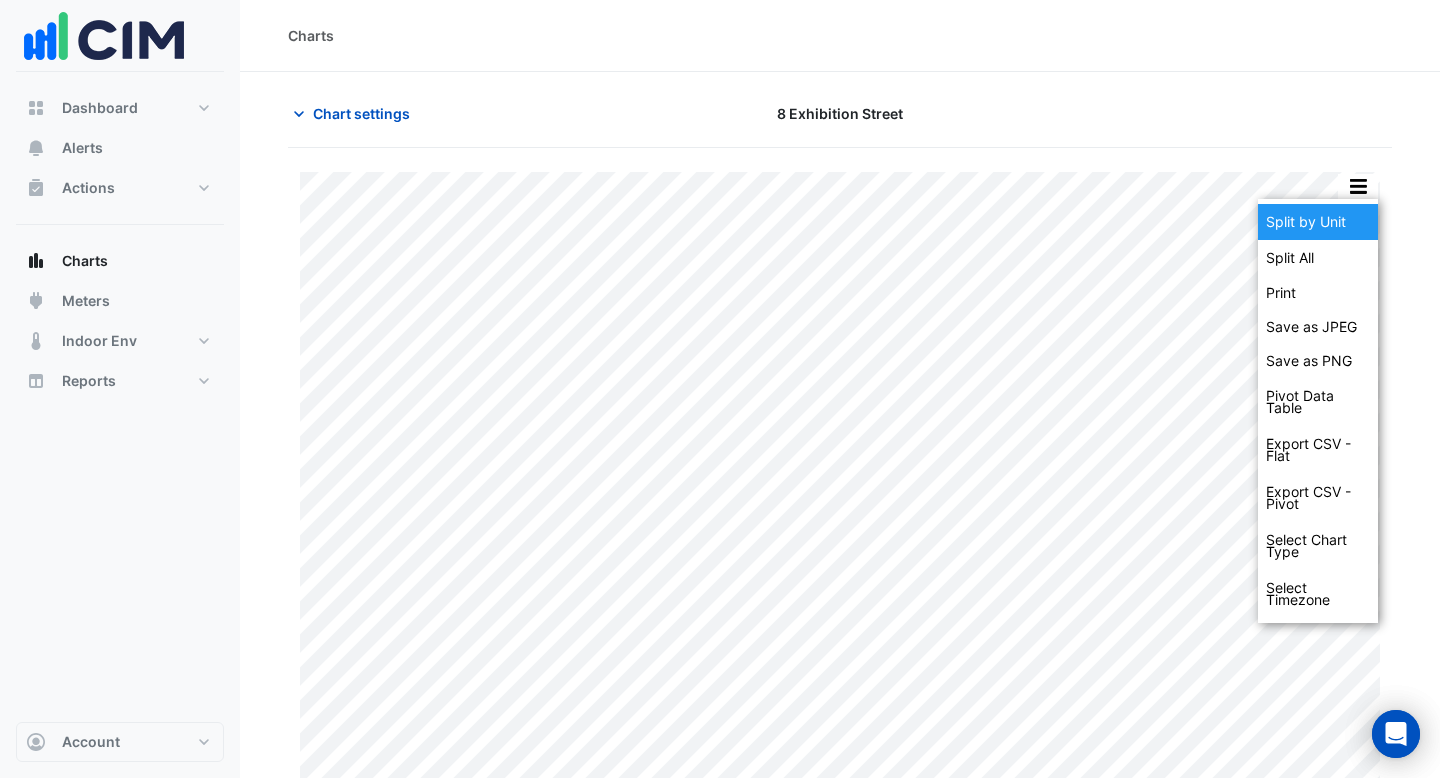click on "Split by Unit" 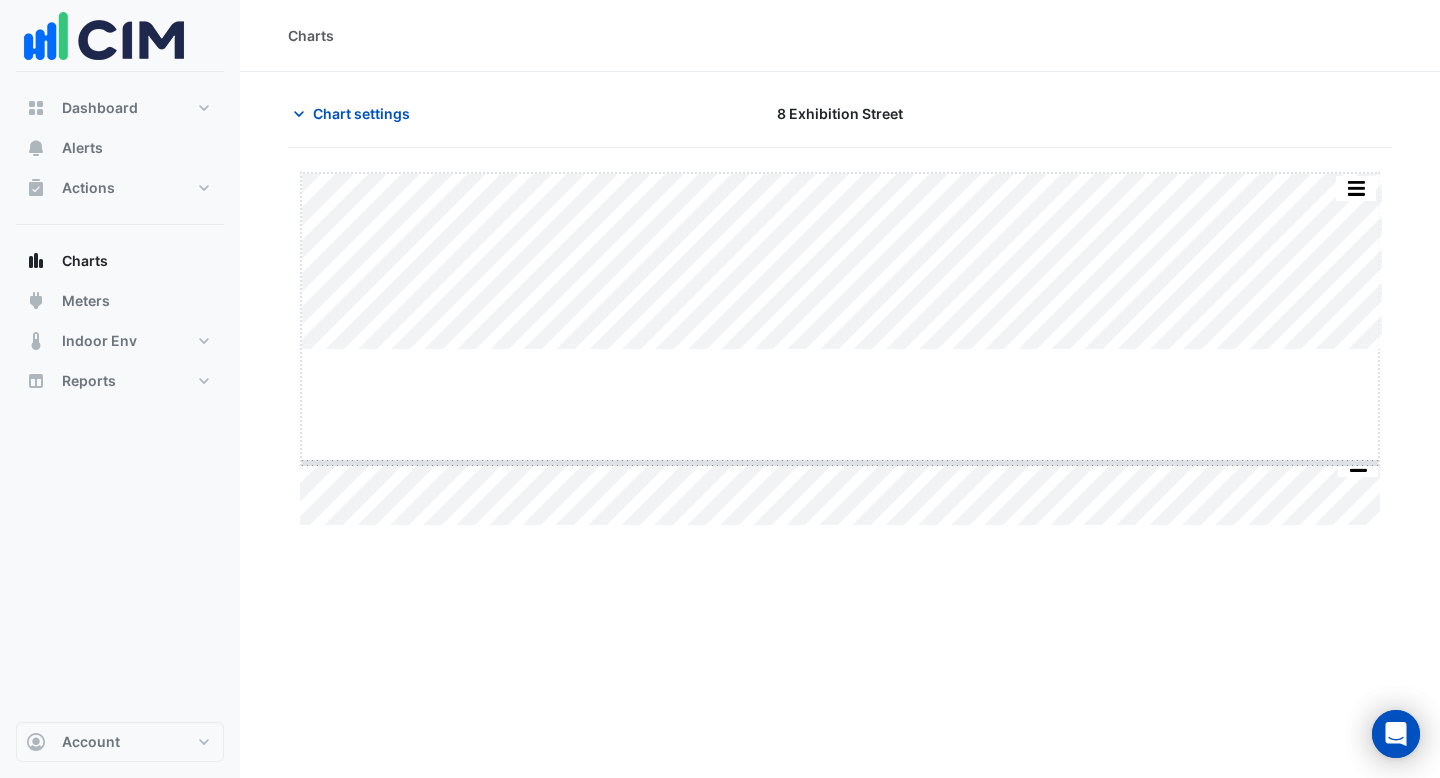 drag, startPoint x: 844, startPoint y: 351, endPoint x: 844, endPoint y: 464, distance: 113 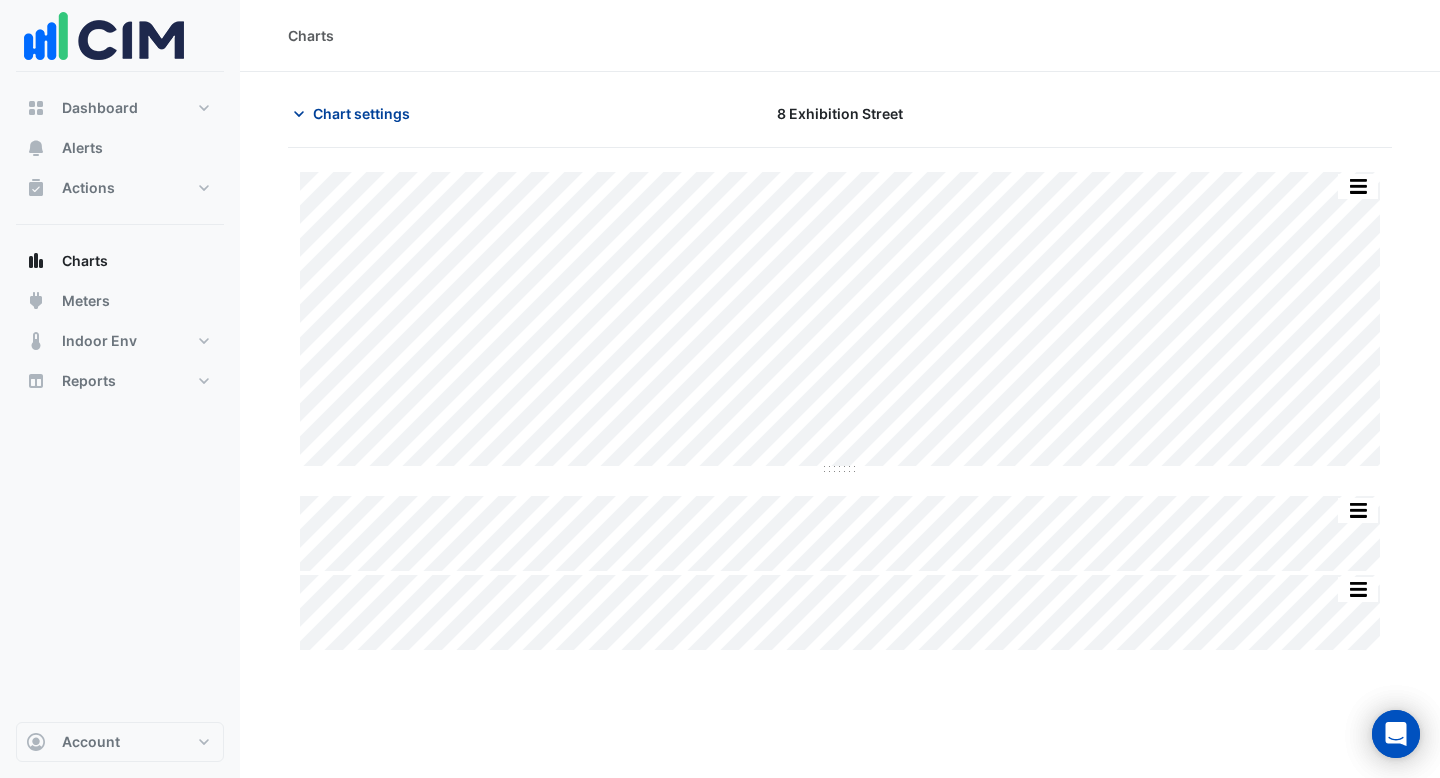 click on "Chart settings" 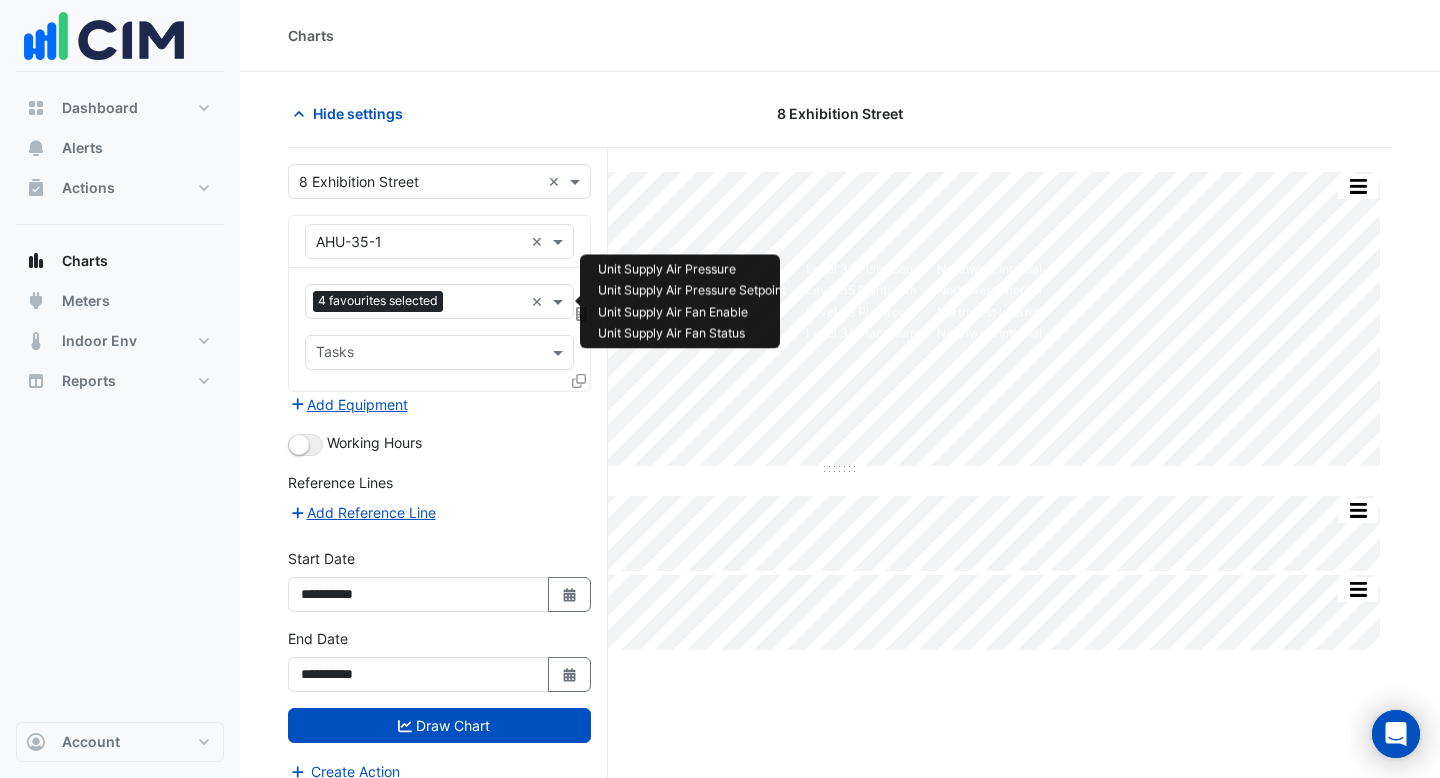 click at bounding box center (487, 303) 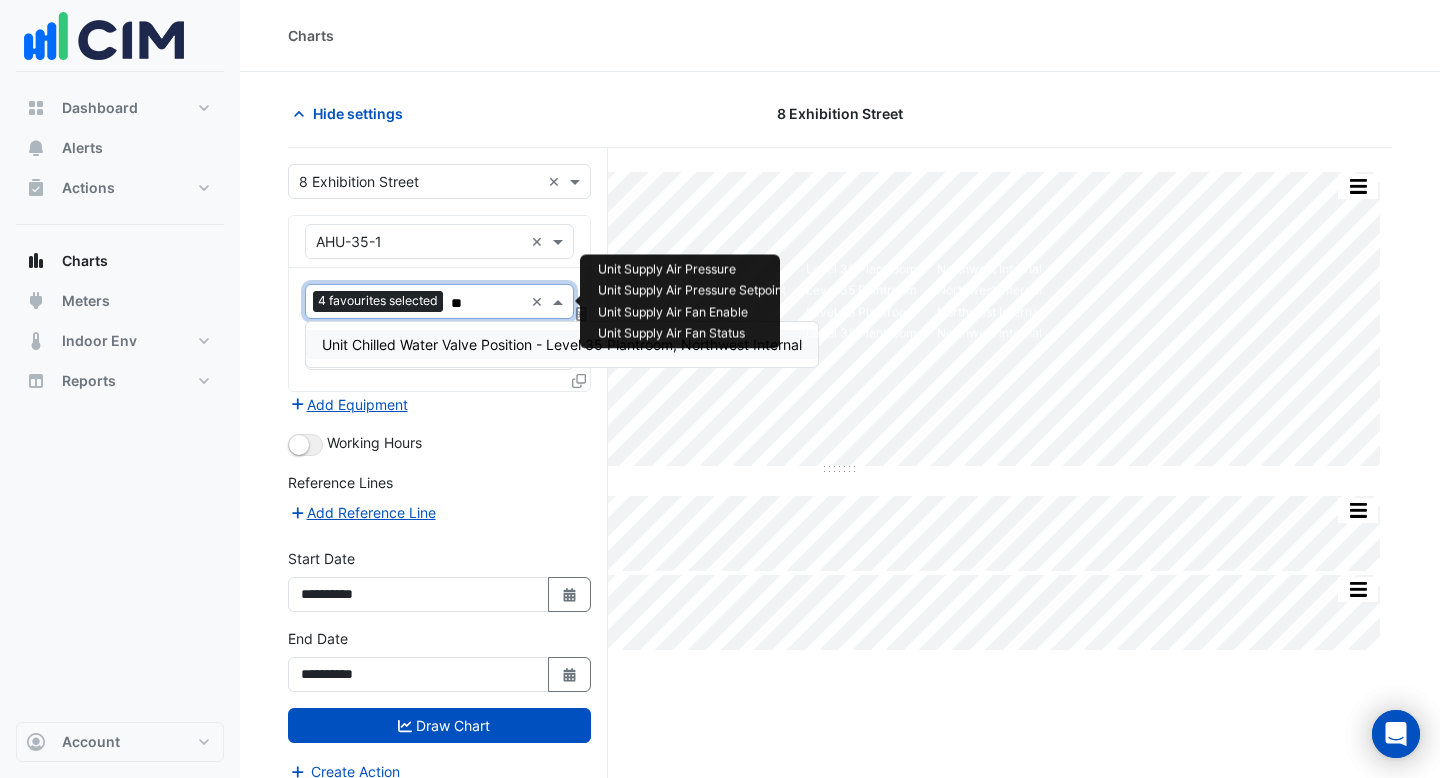 type on "***" 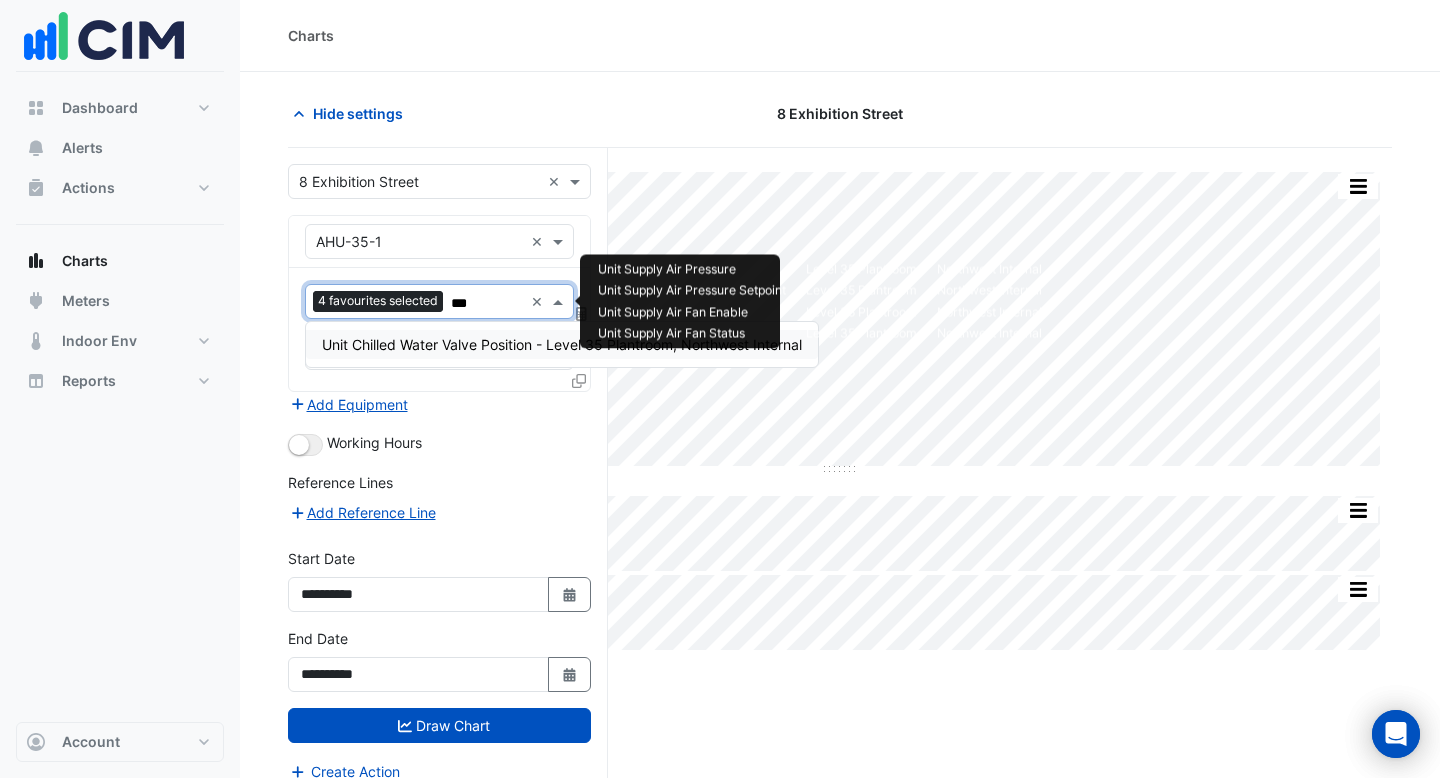 click on "Unit Chilled Water Valve Position - Level 35 Plantroom, Northwest Internal" at bounding box center [562, 344] 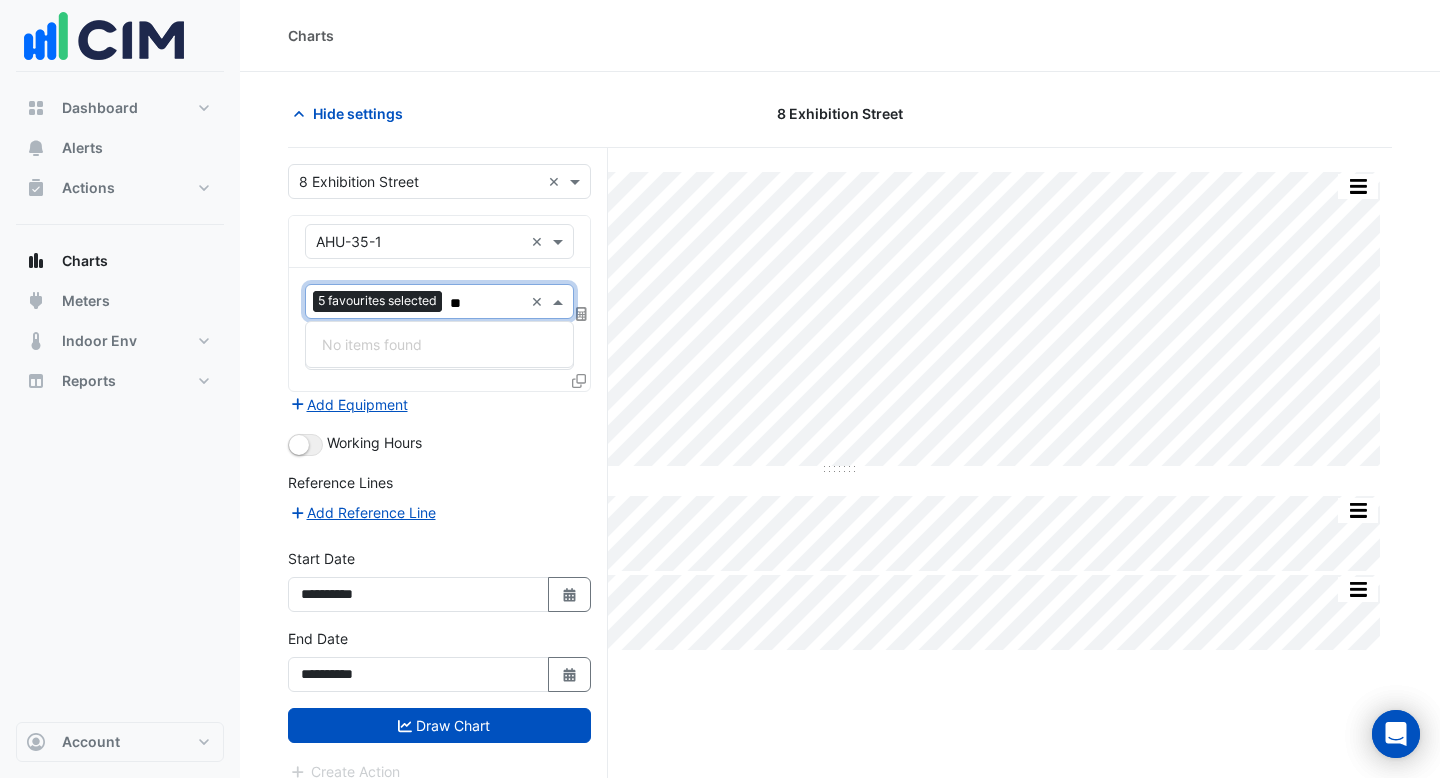 type on "*" 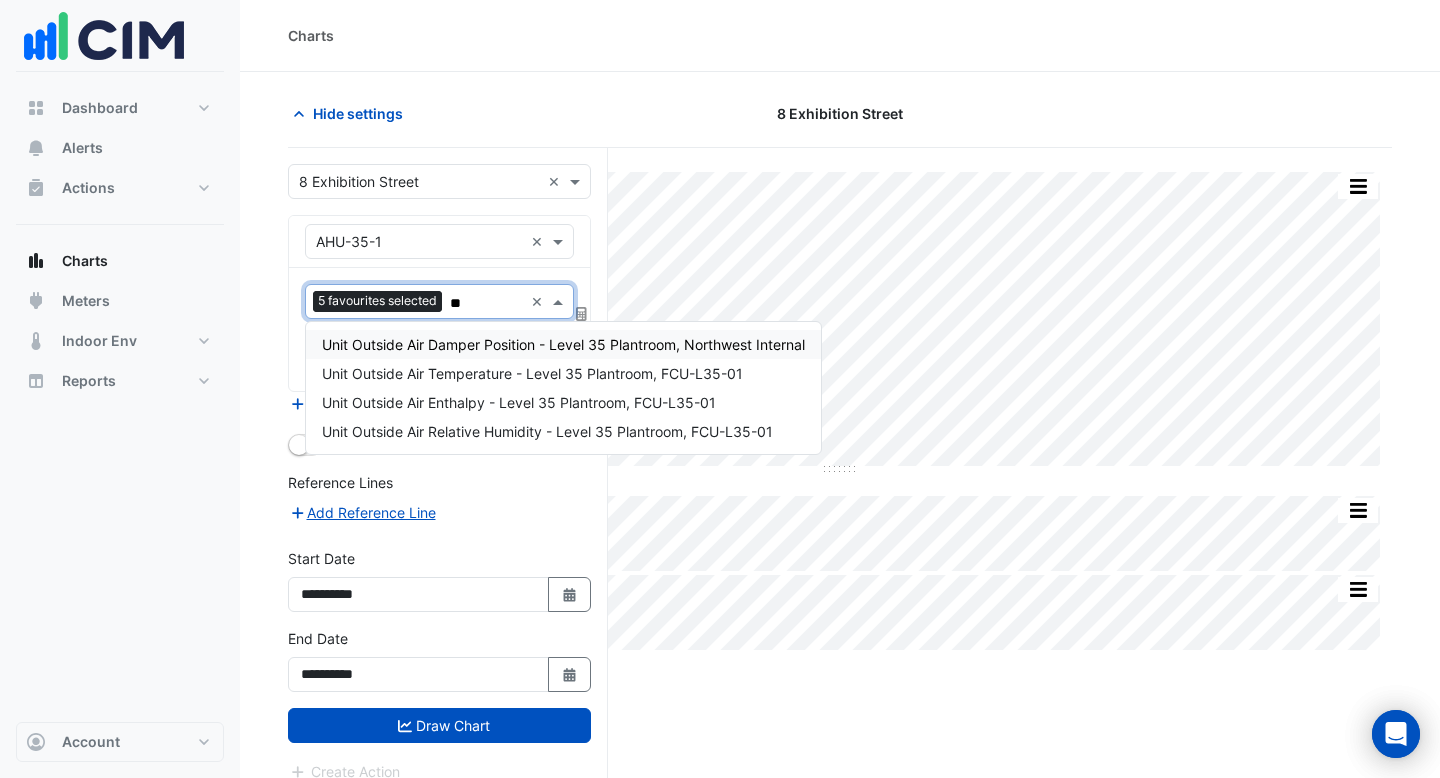 scroll, scrollTop: 0, scrollLeft: 0, axis: both 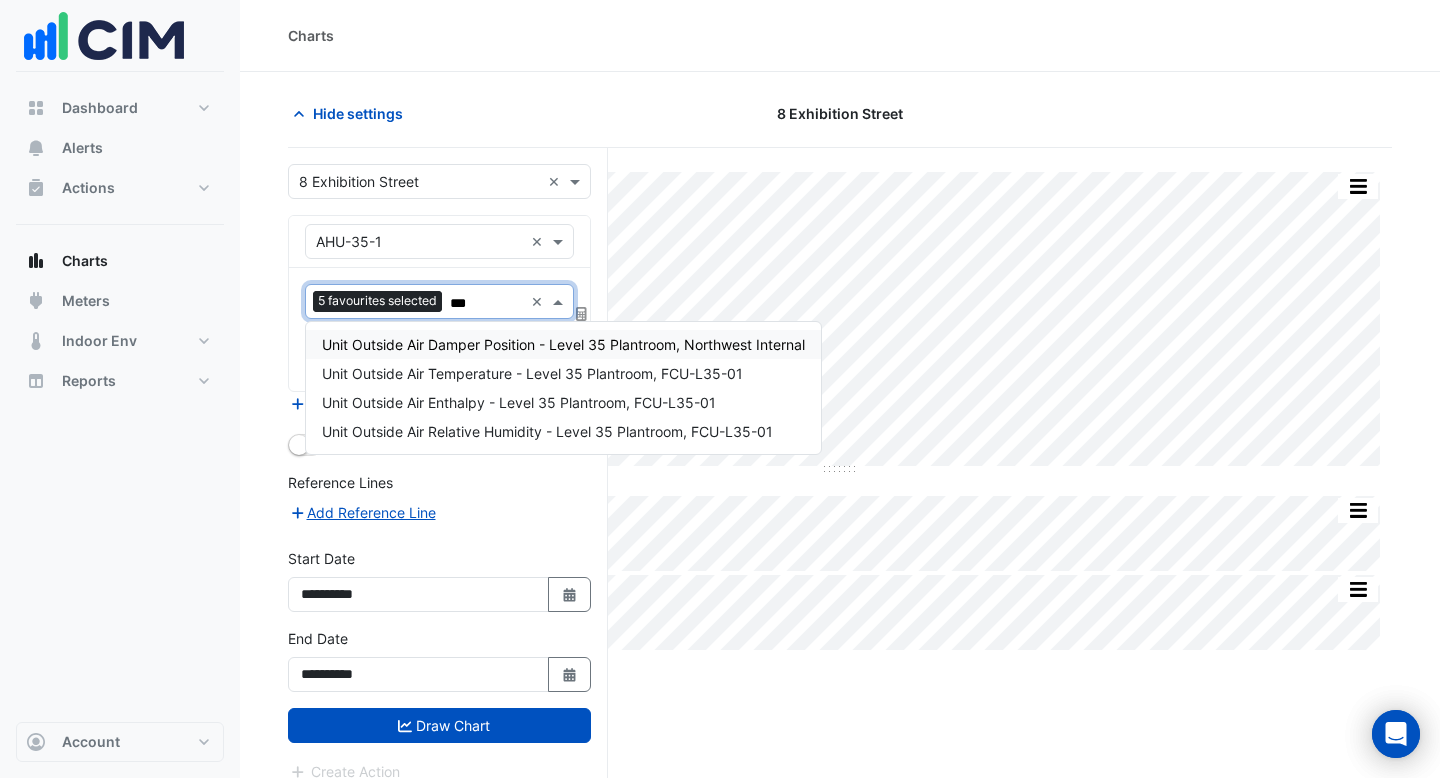 click on "Unit Outside Air Damper Position - Level 35 Plantroom, Northwest Internal" at bounding box center [563, 344] 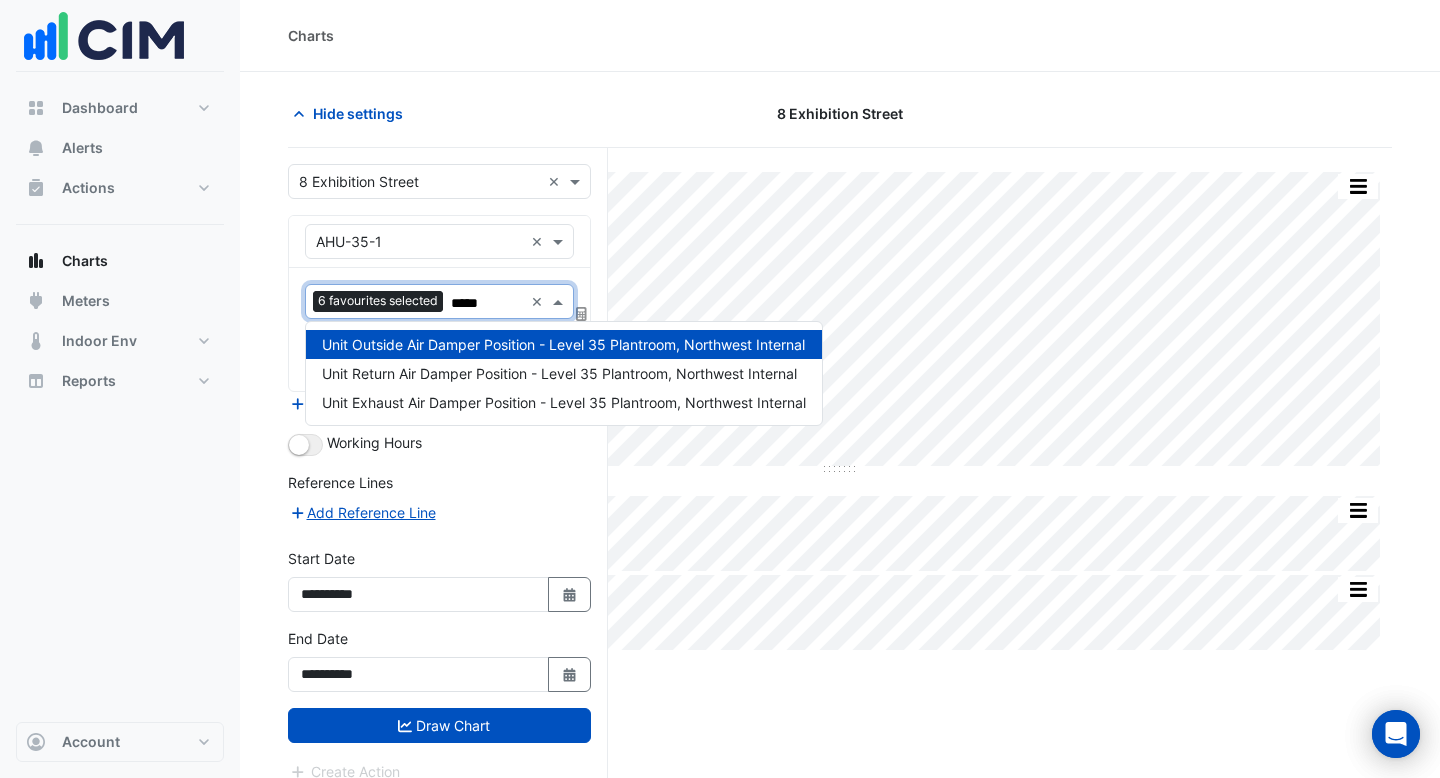 type on "******" 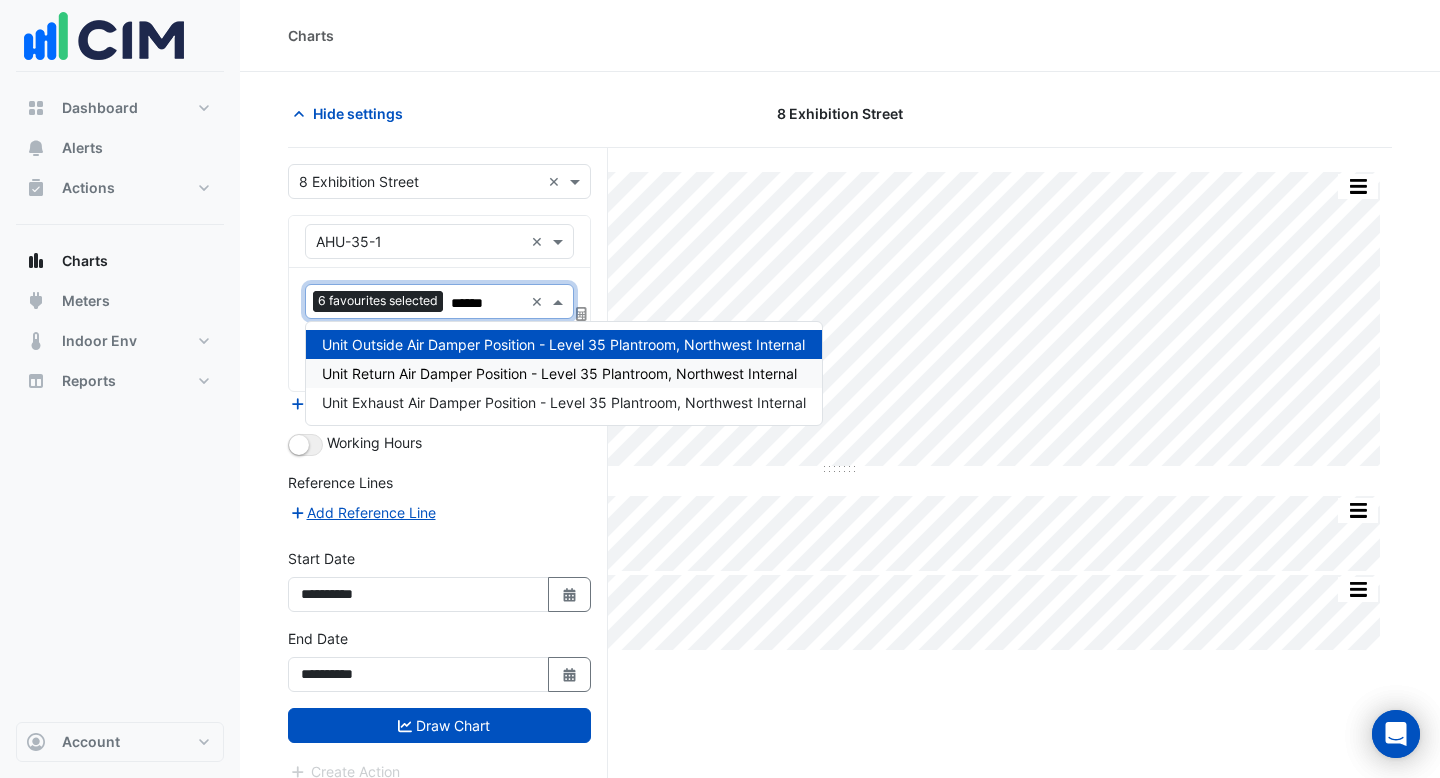 click on "Unit Return Air Damper Position - Level 35 Plantroom, Northwest Internal" at bounding box center [559, 373] 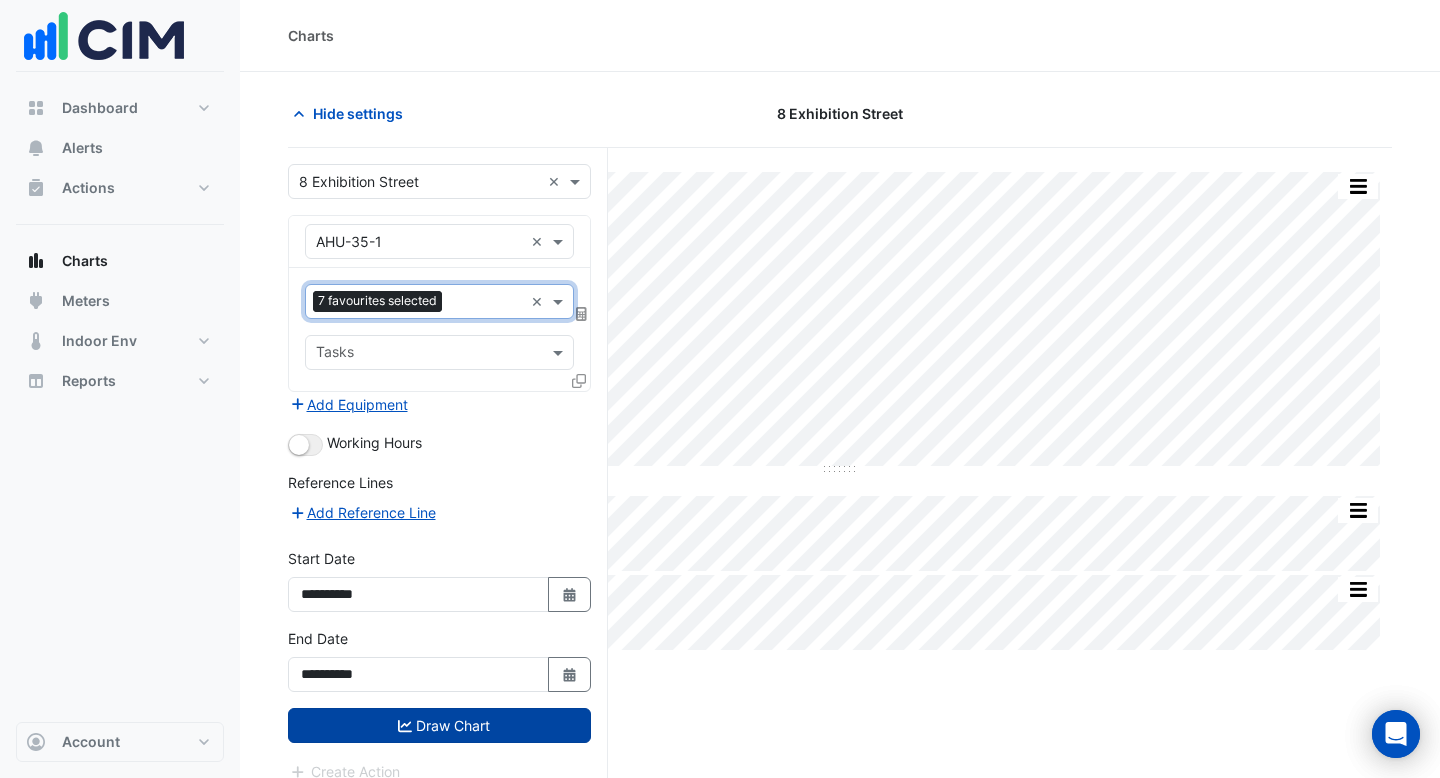 click on "Draw Chart" at bounding box center [439, 725] 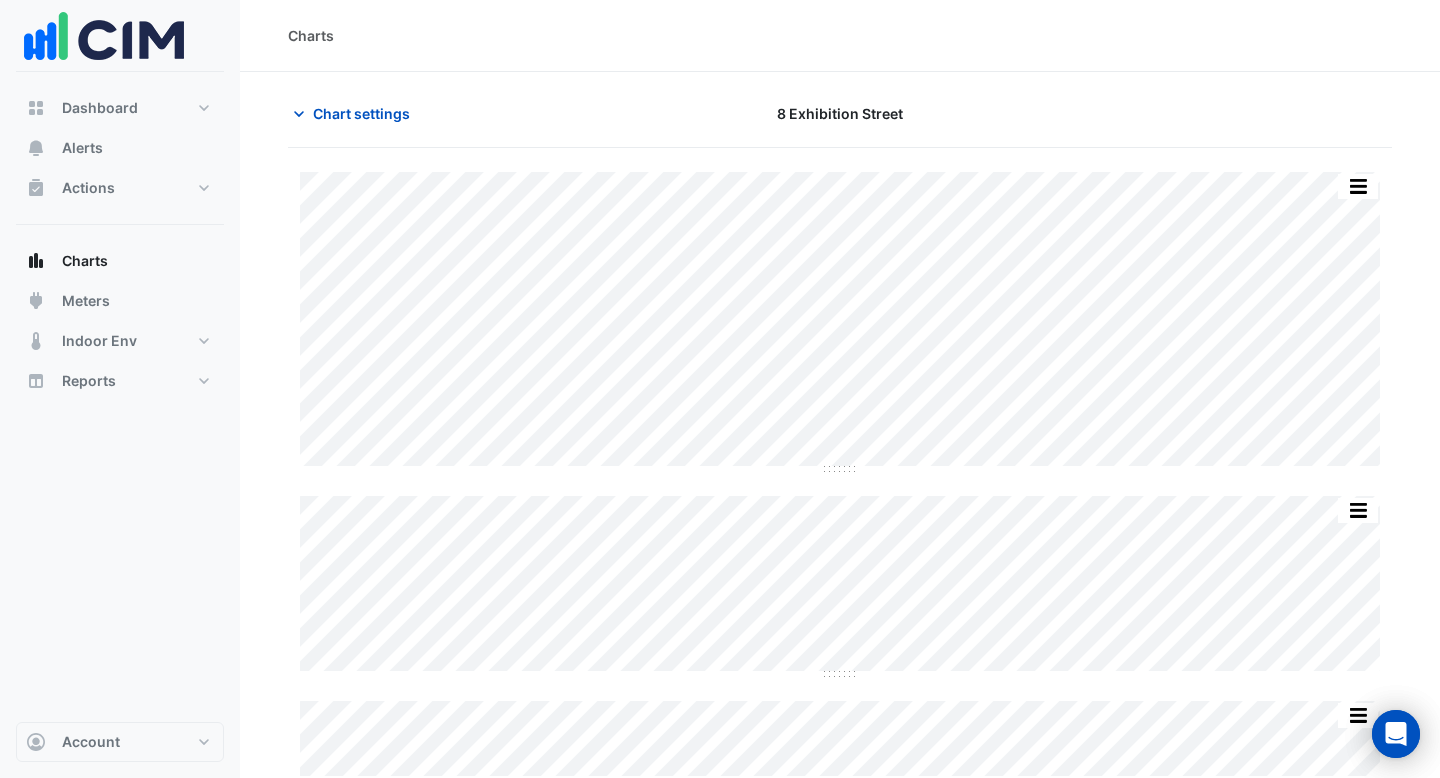 scroll, scrollTop: 81, scrollLeft: 0, axis: vertical 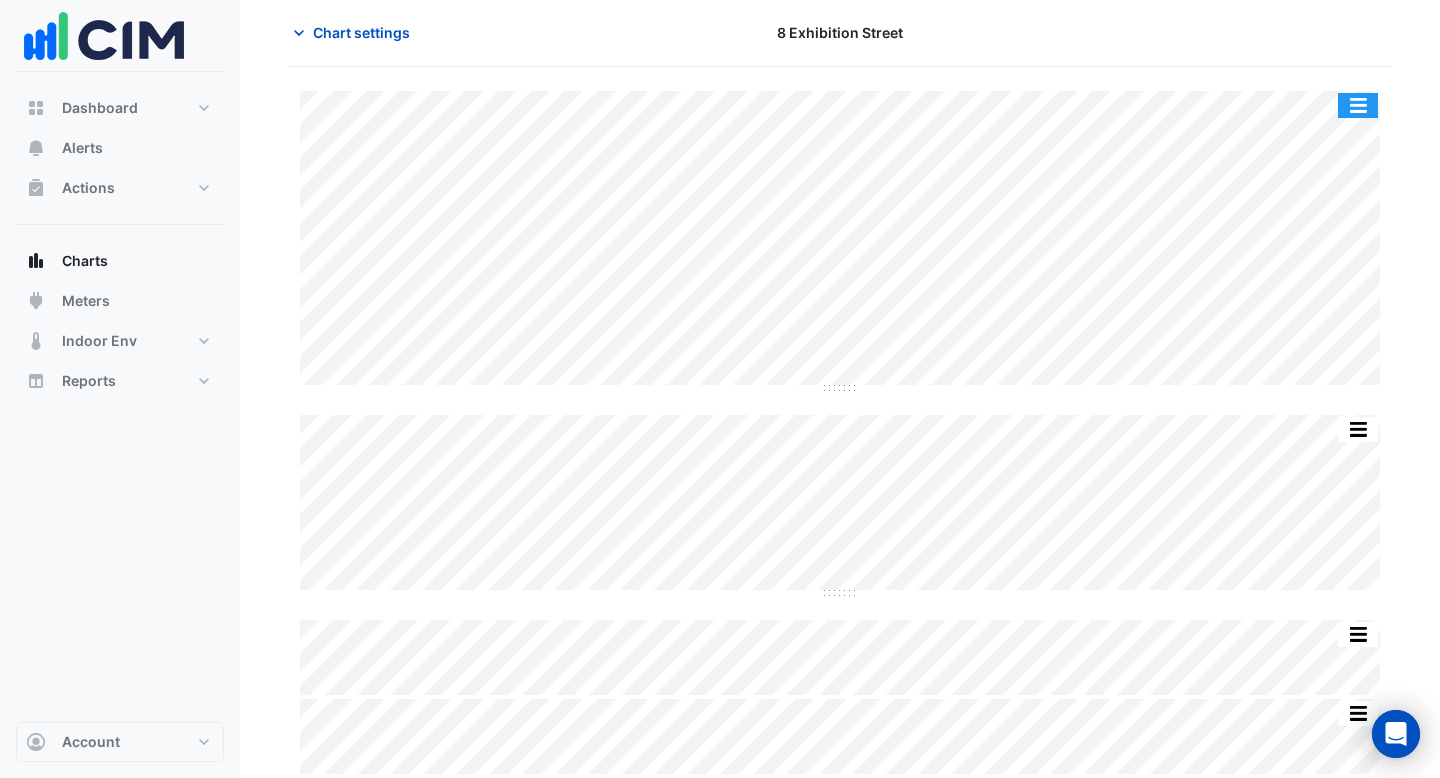 click 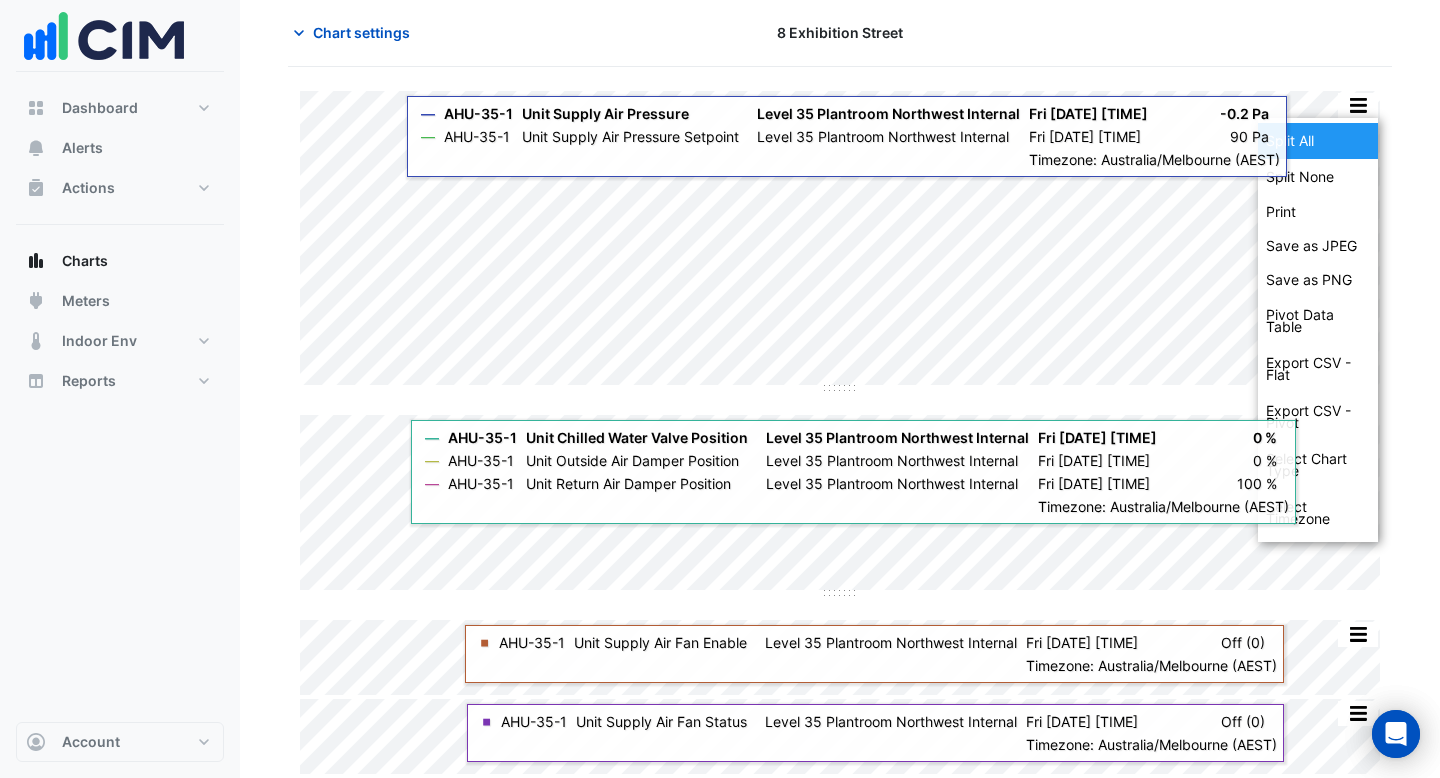 click on "Split All" 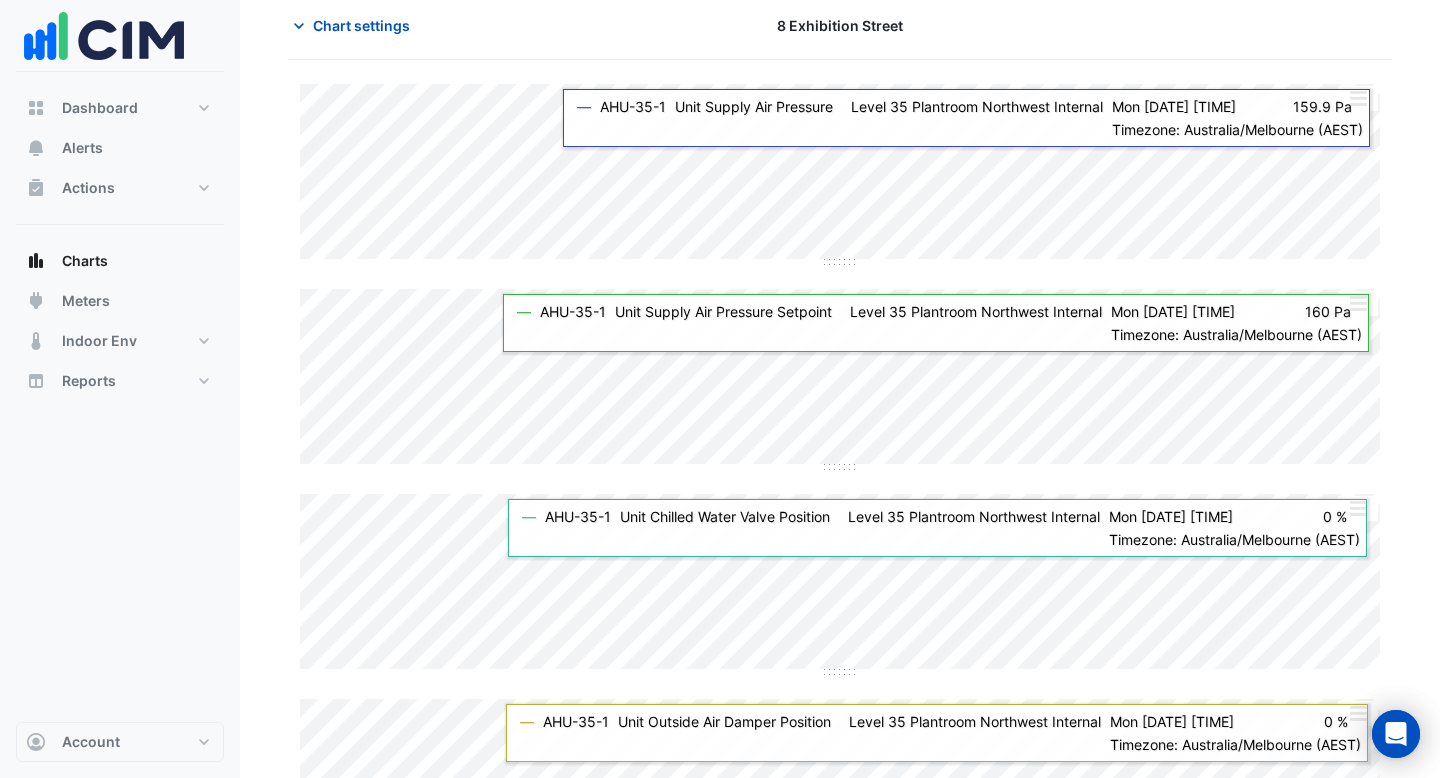 scroll, scrollTop: 0, scrollLeft: 0, axis: both 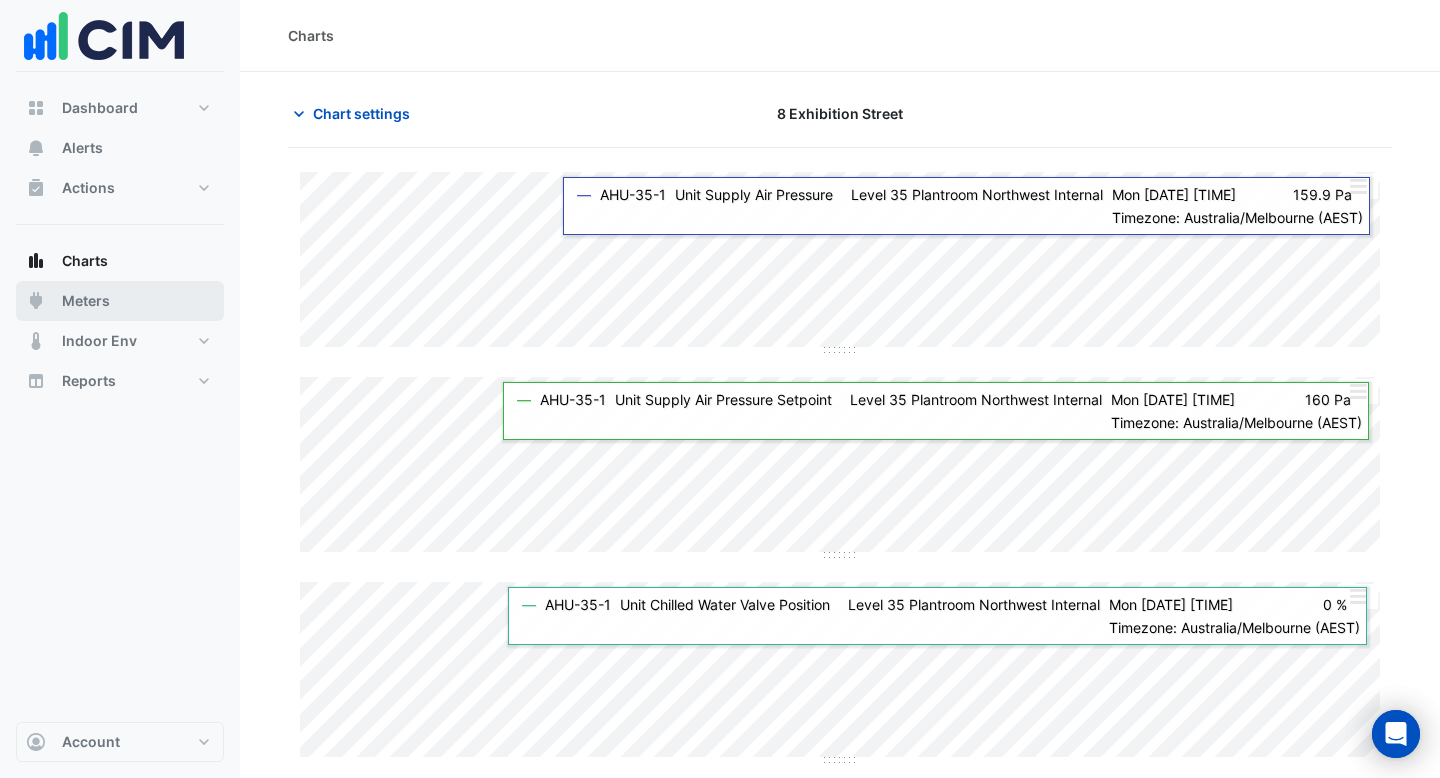 click on "Meters" at bounding box center [86, 301] 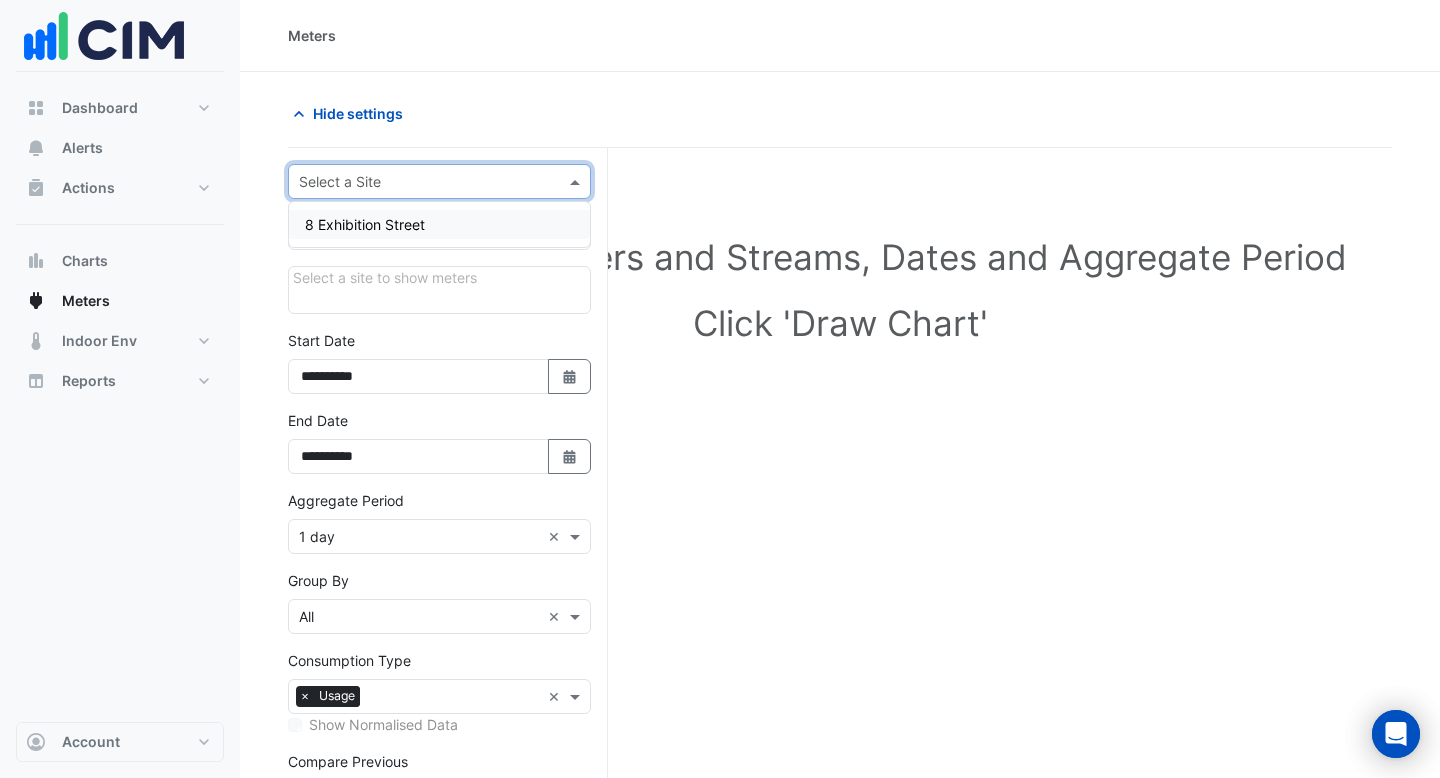 click on "Select a Site" at bounding box center [439, 181] 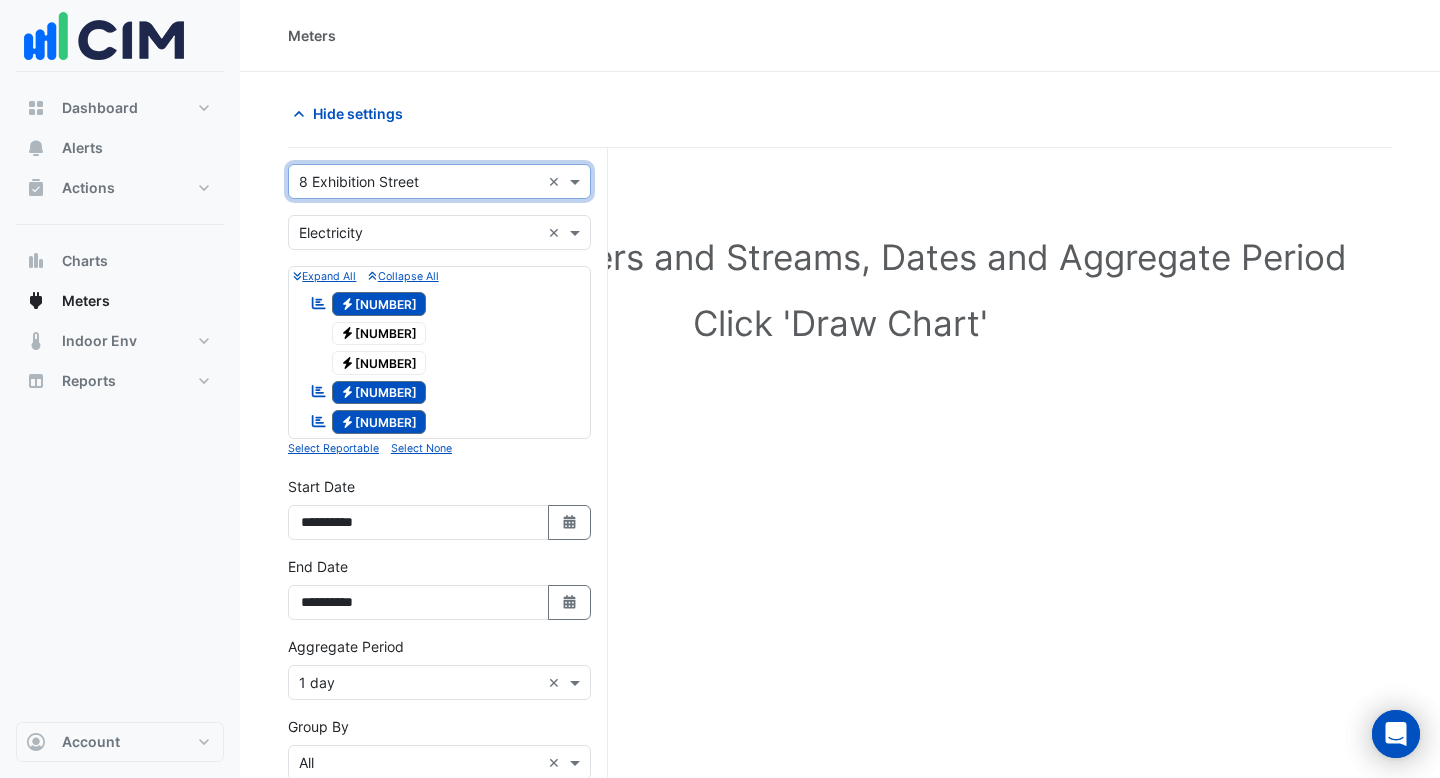 scroll, scrollTop: 321, scrollLeft: 0, axis: vertical 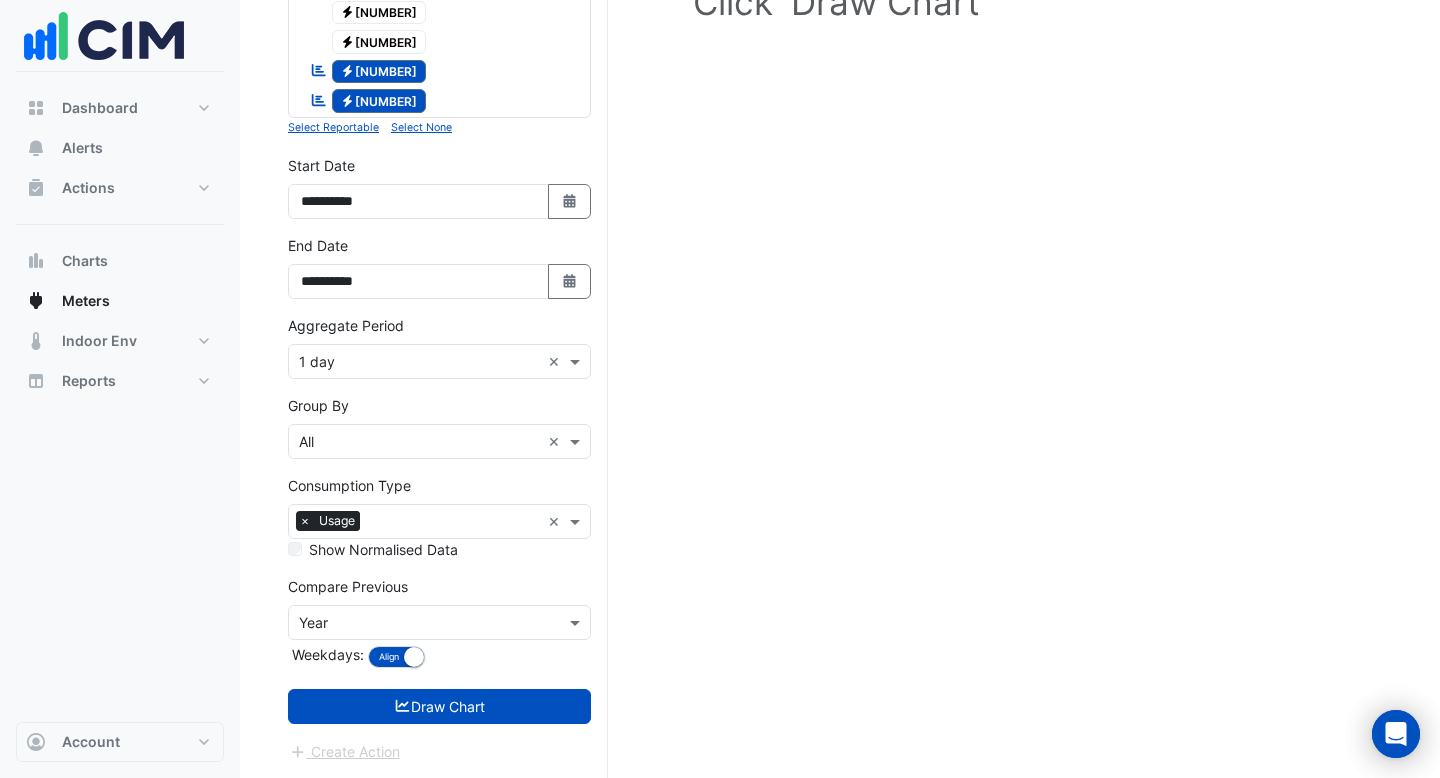 click at bounding box center (419, 362) 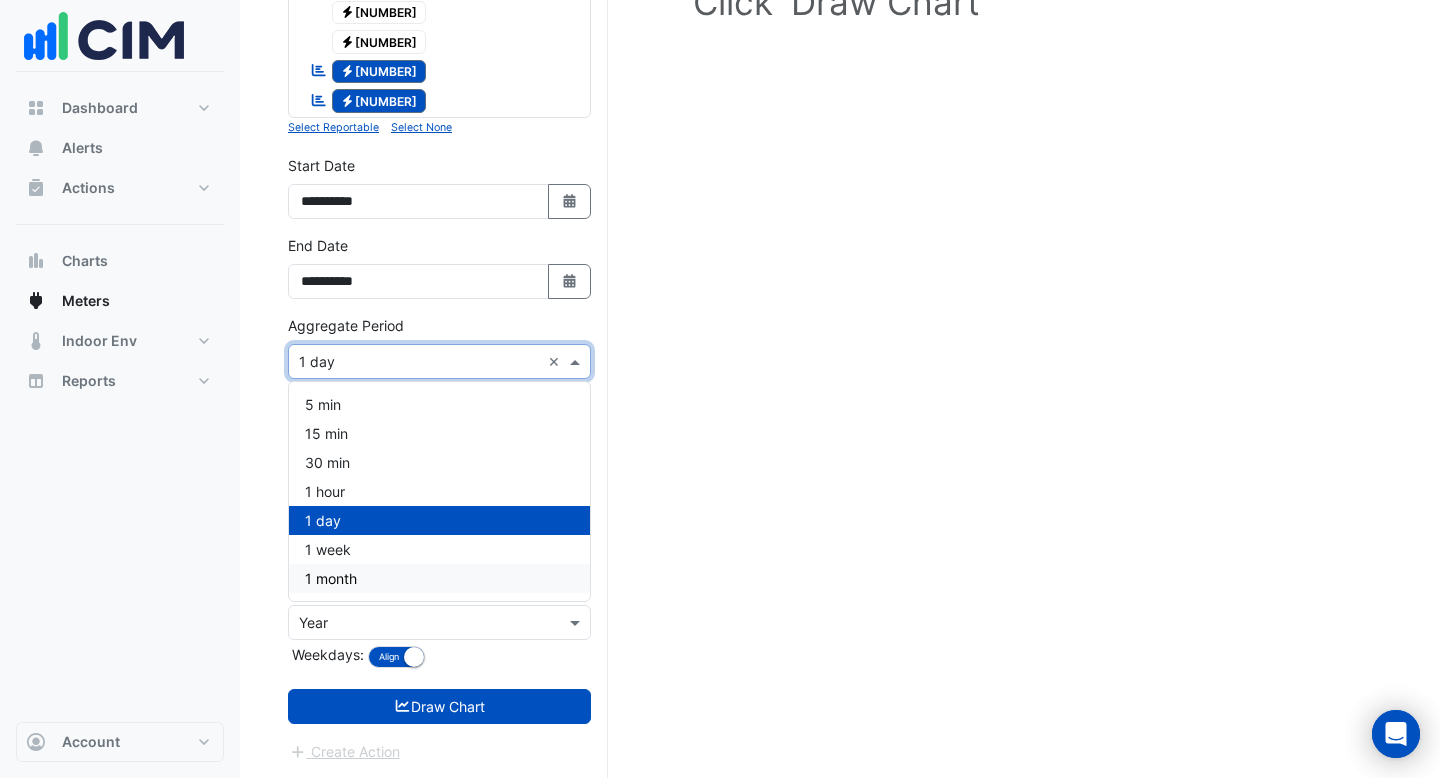 click on "1 month" at bounding box center (439, 578) 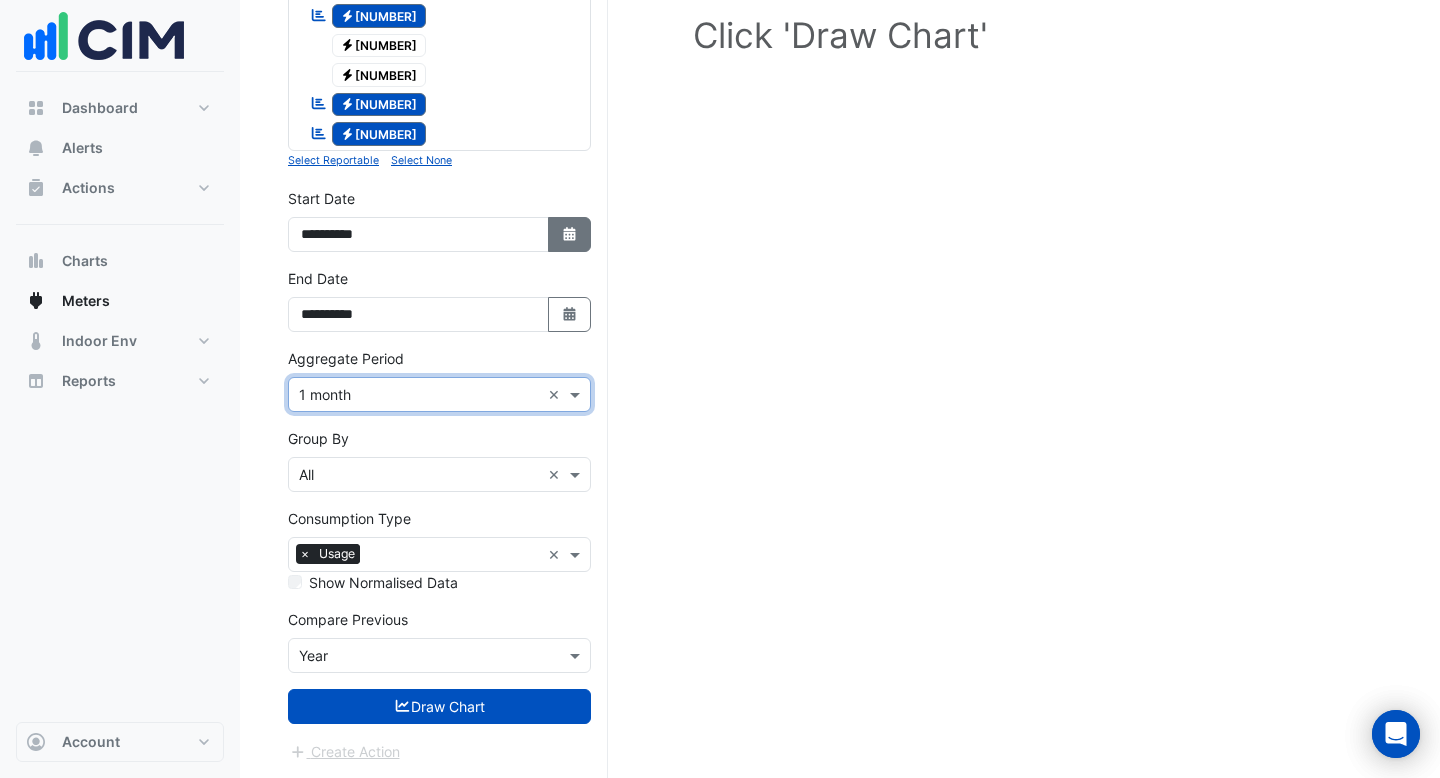 click on "Select Date" at bounding box center [570, 234] 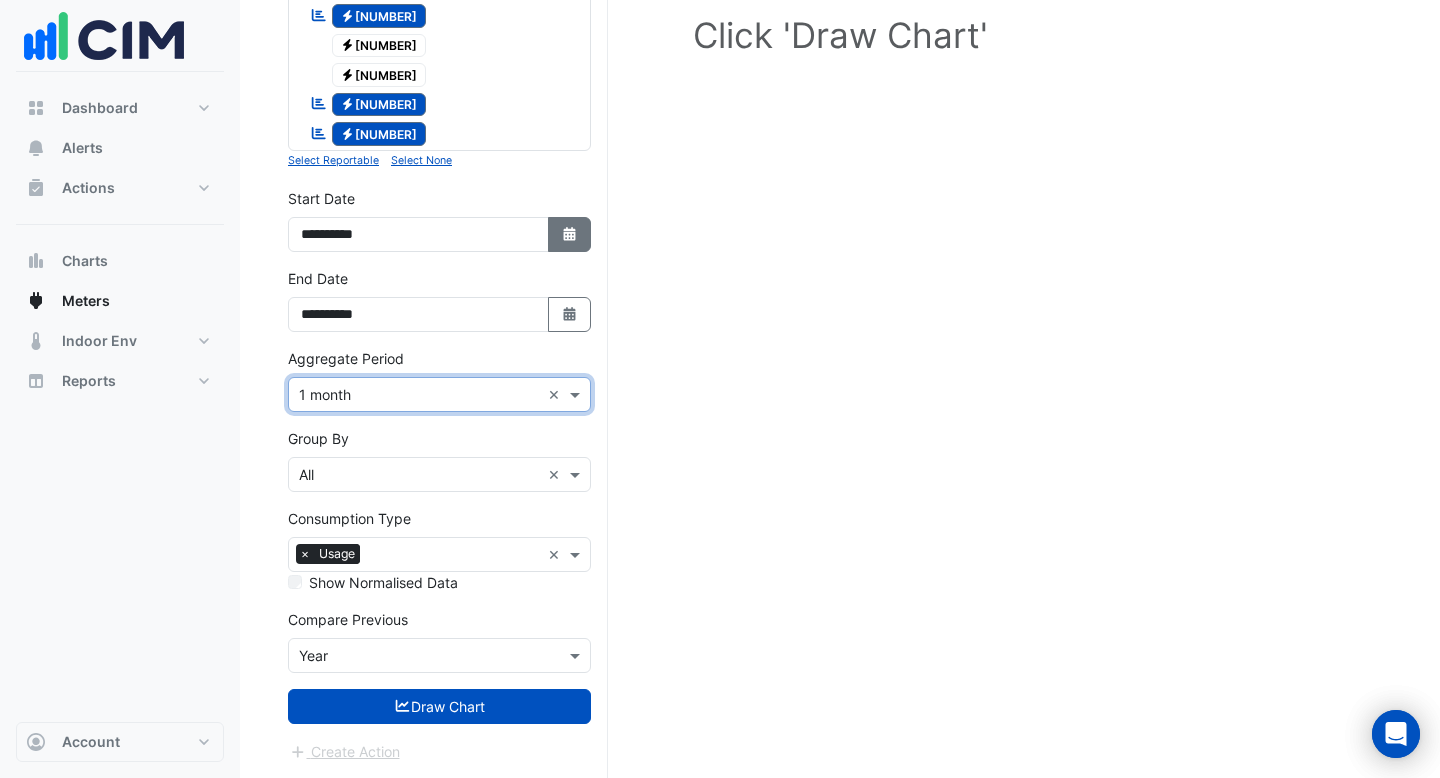 select on "*" 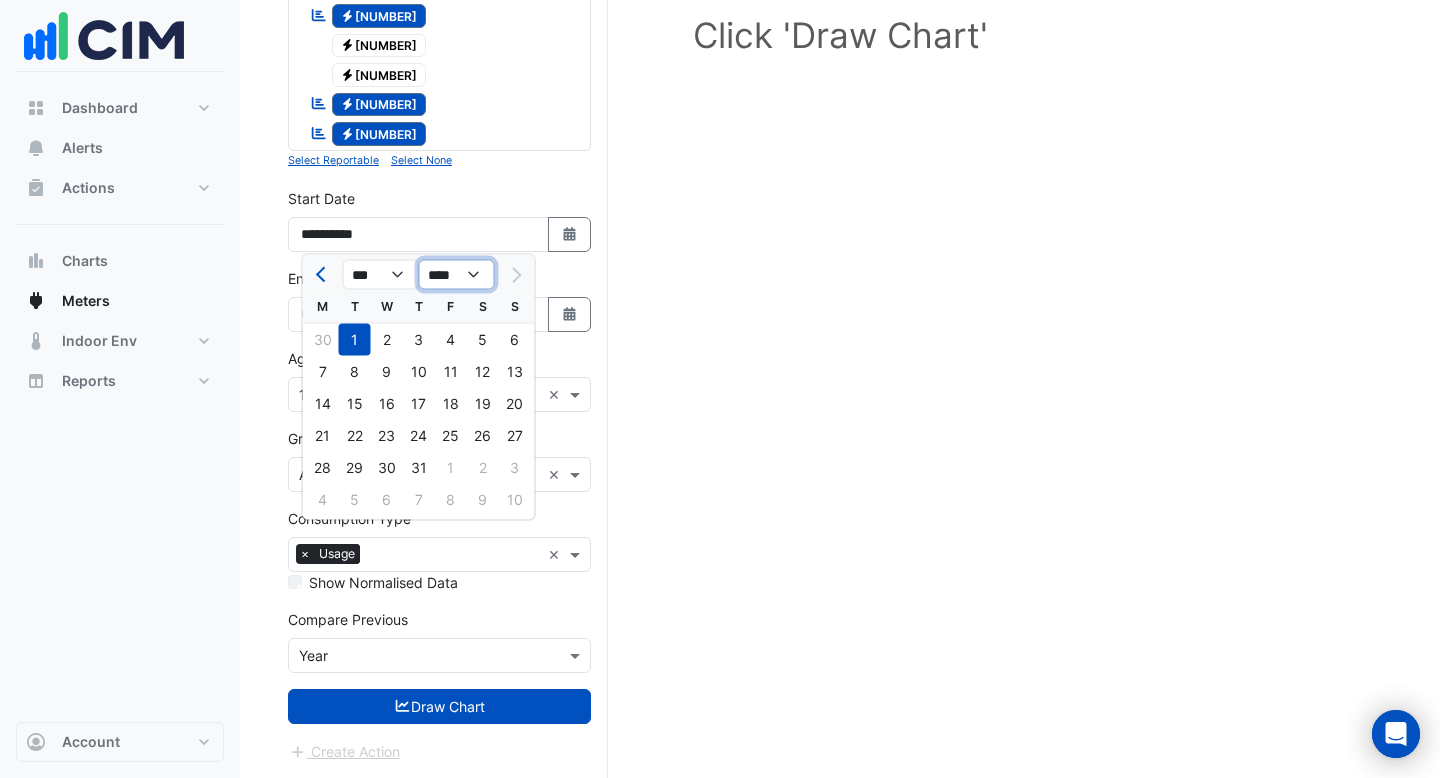 click on "**** **** **** **** **** **** **** **** **** **** ****" 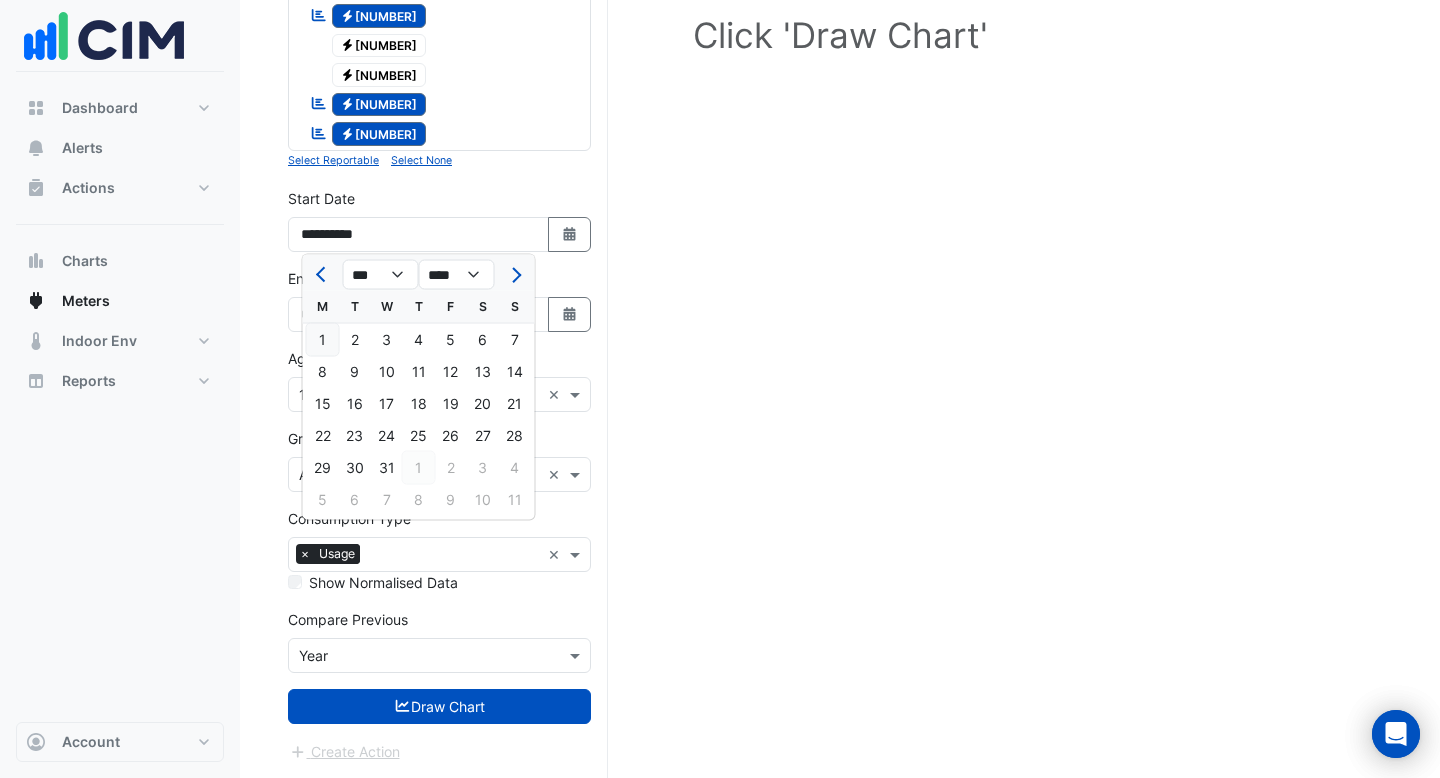 click on "1" 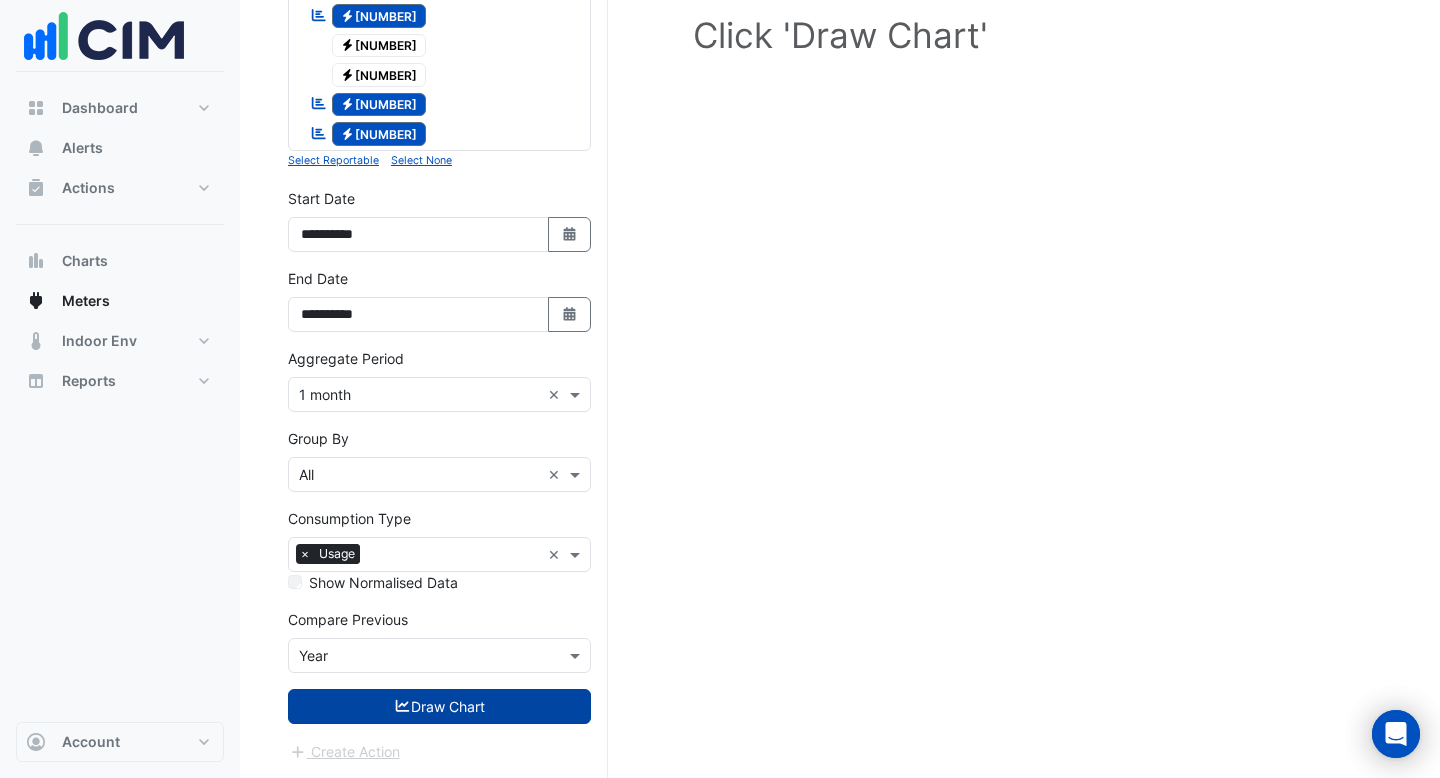 click on "Draw Chart" at bounding box center [439, 706] 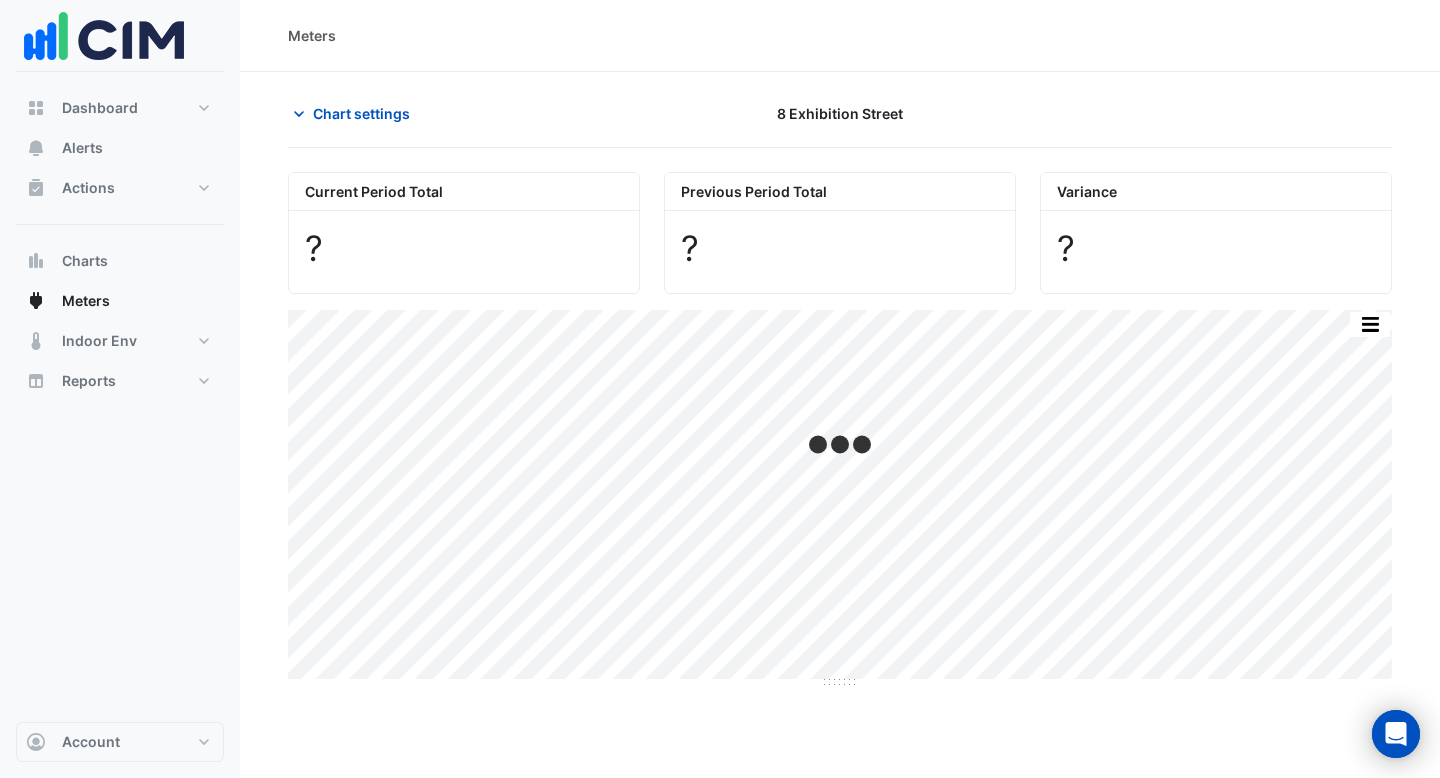 scroll, scrollTop: 0, scrollLeft: 0, axis: both 